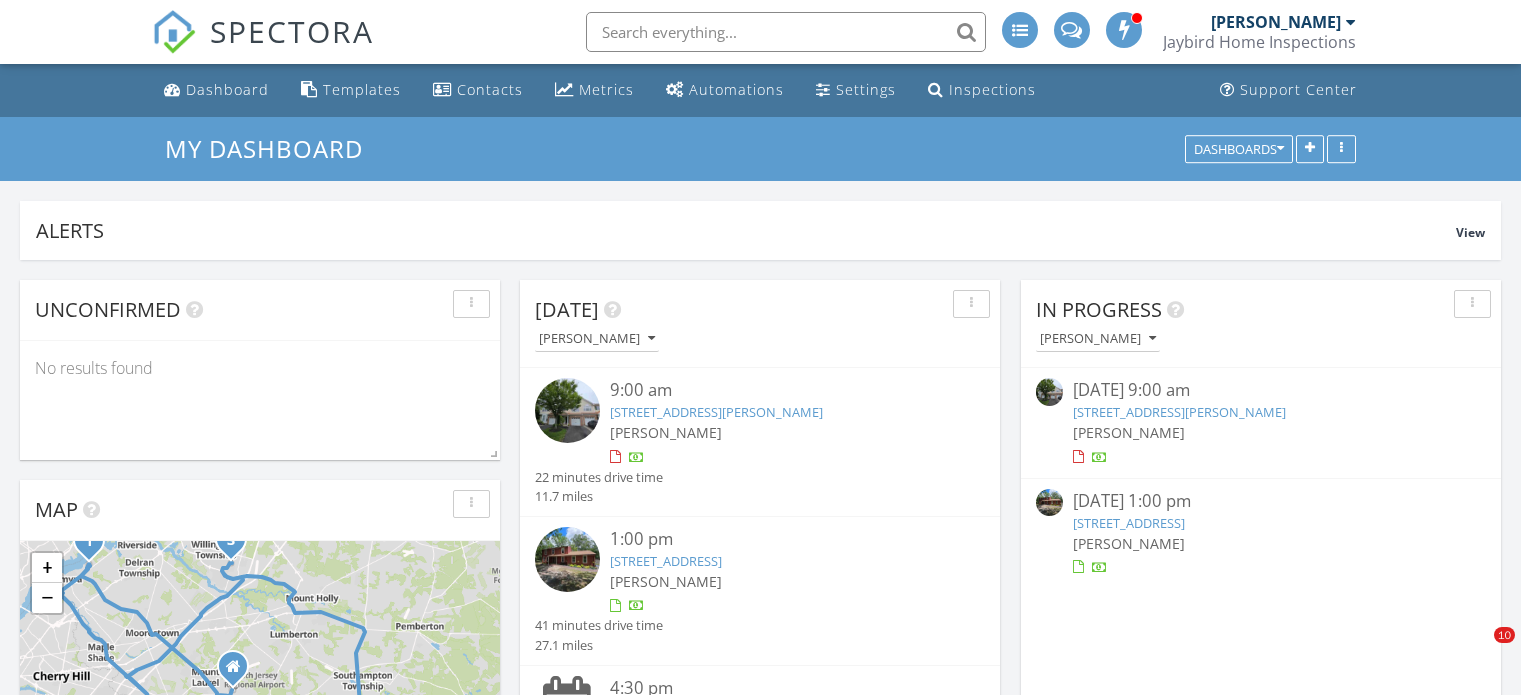 scroll, scrollTop: 0, scrollLeft: 0, axis: both 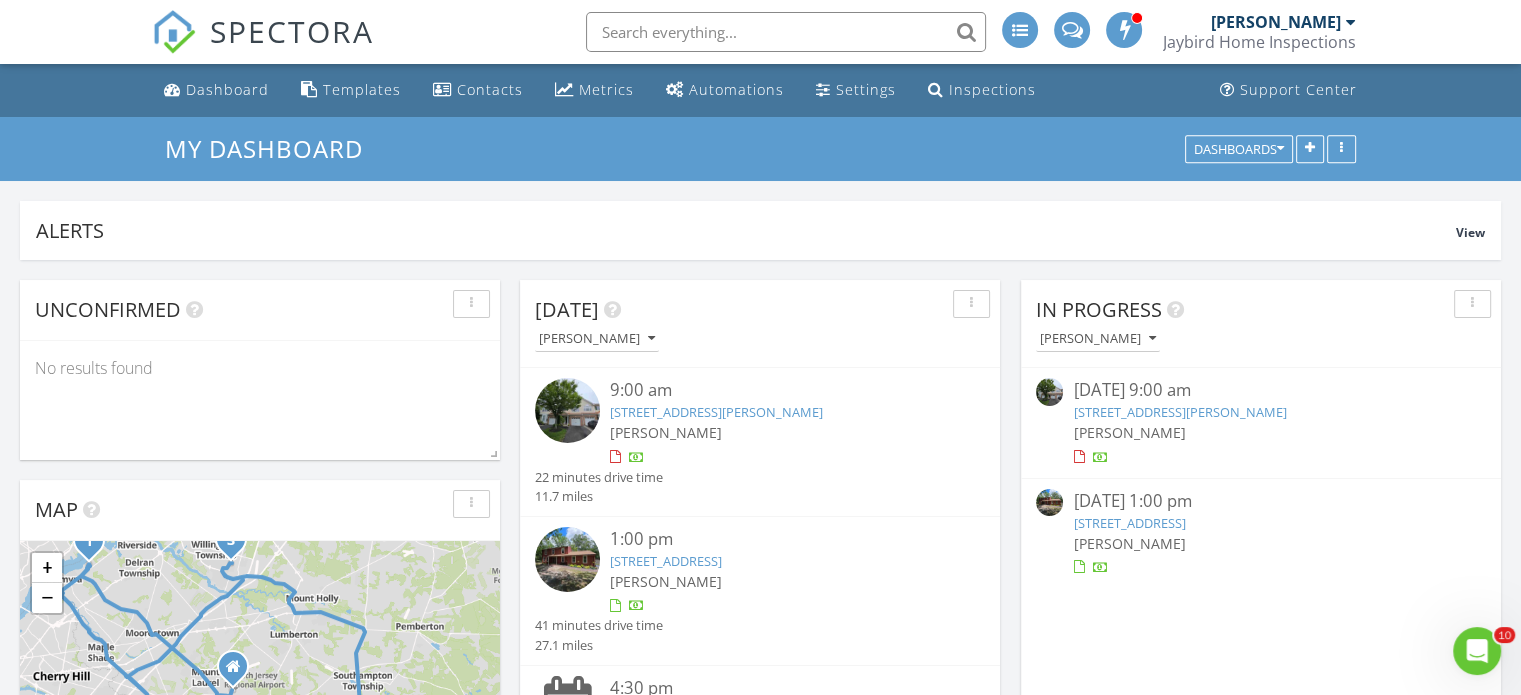click on "304 Amy Way, Cinnaminson, NJ 08077" at bounding box center [1179, 412] 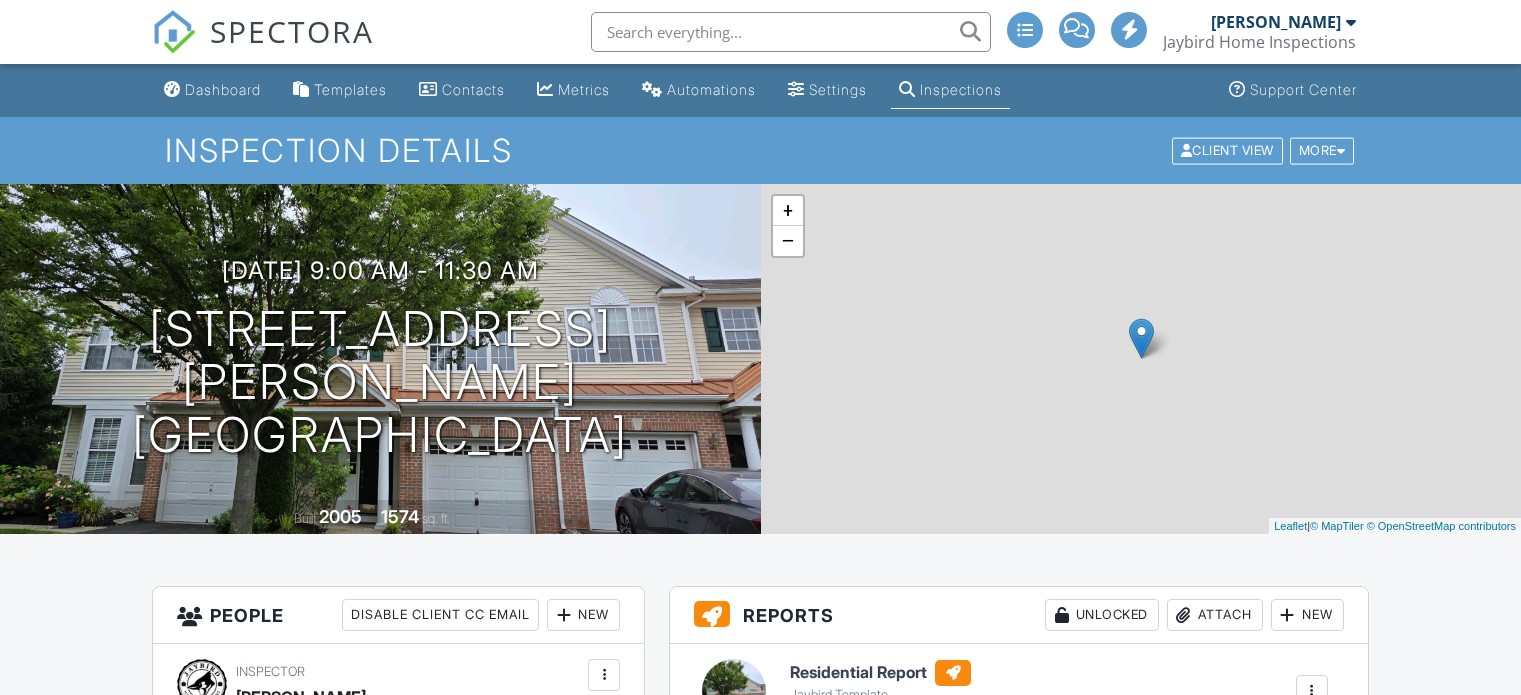 scroll, scrollTop: 0, scrollLeft: 0, axis: both 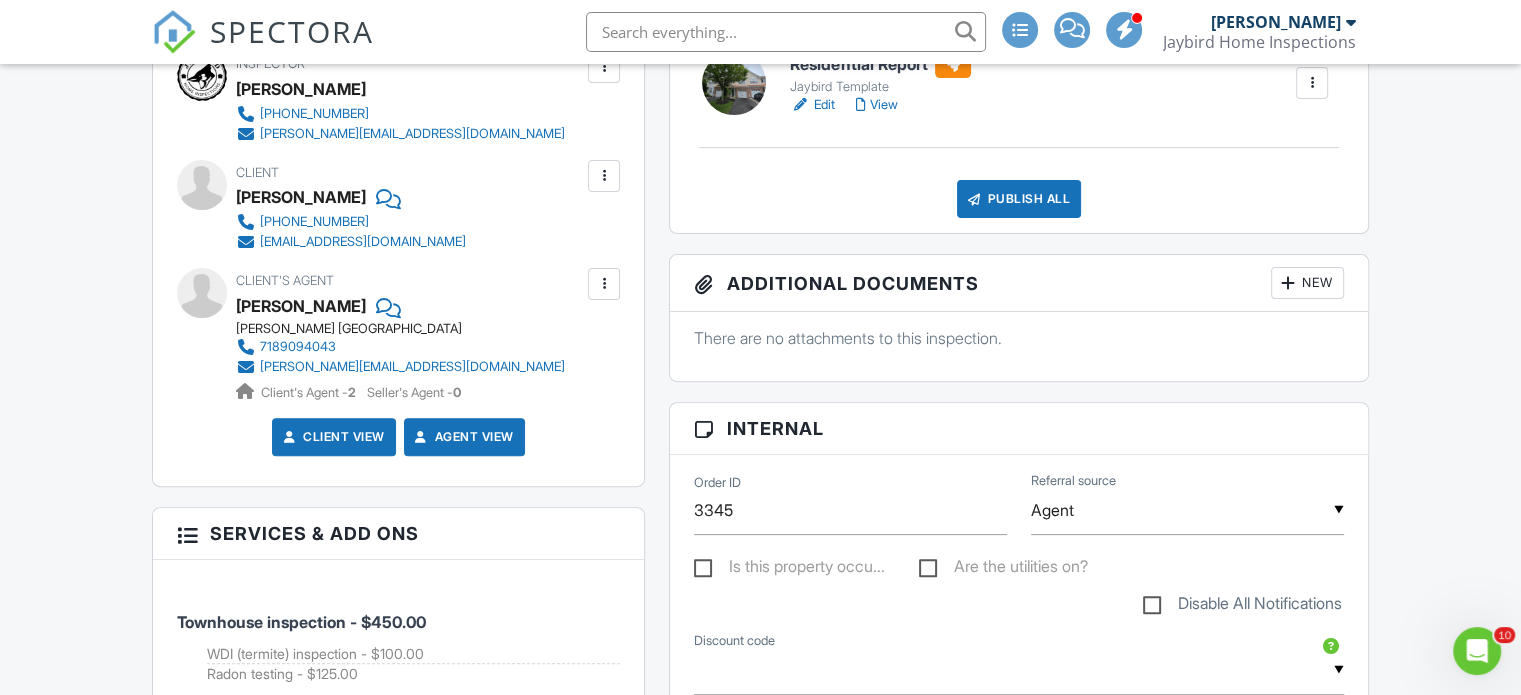 click on "View" at bounding box center [876, 105] 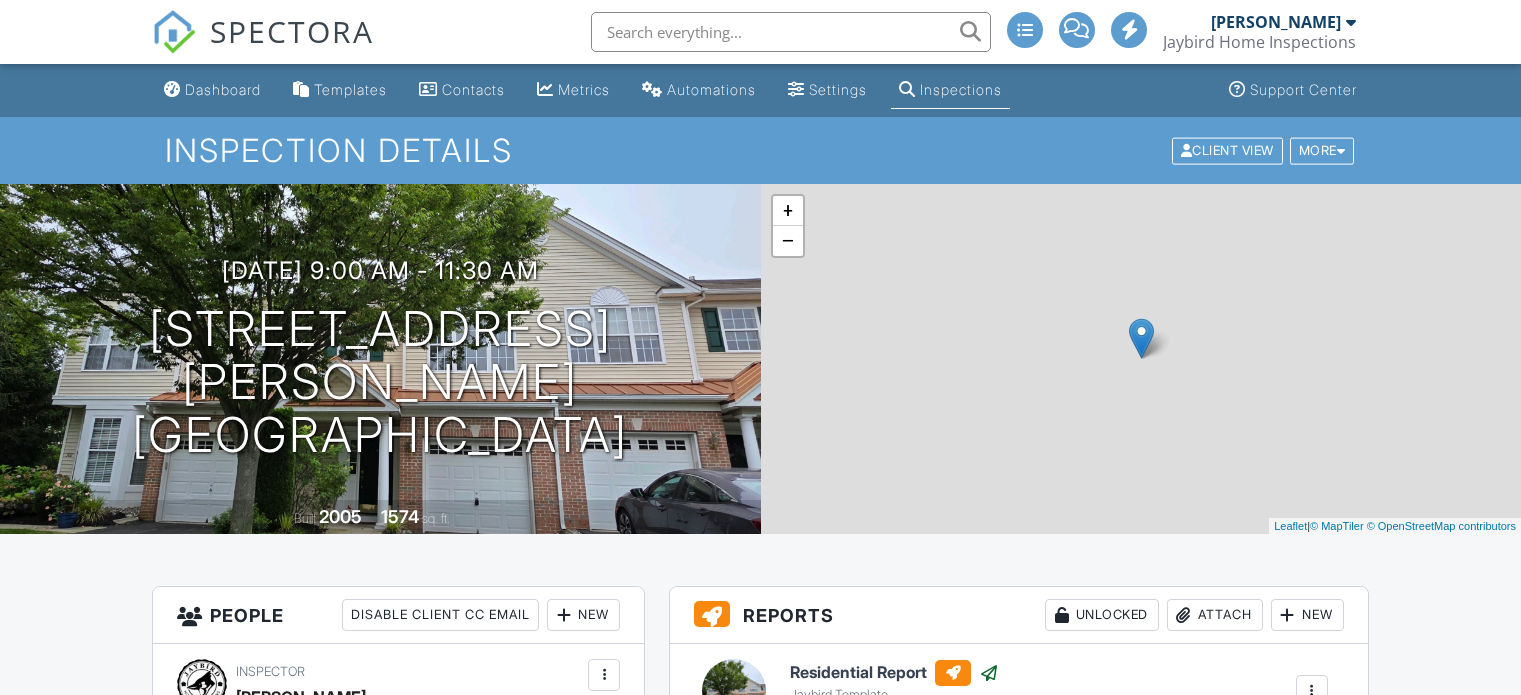scroll, scrollTop: 0, scrollLeft: 0, axis: both 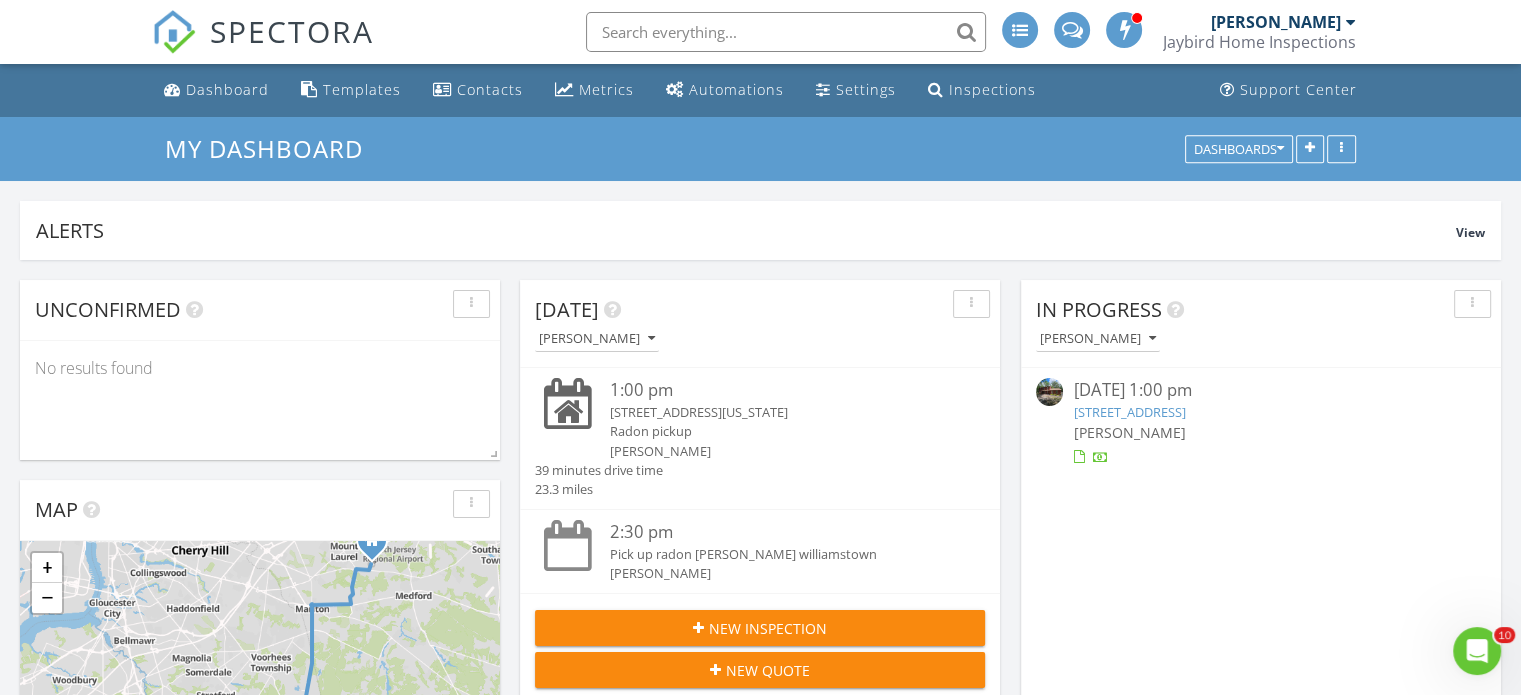 click on "New Inspection" at bounding box center (760, 628) 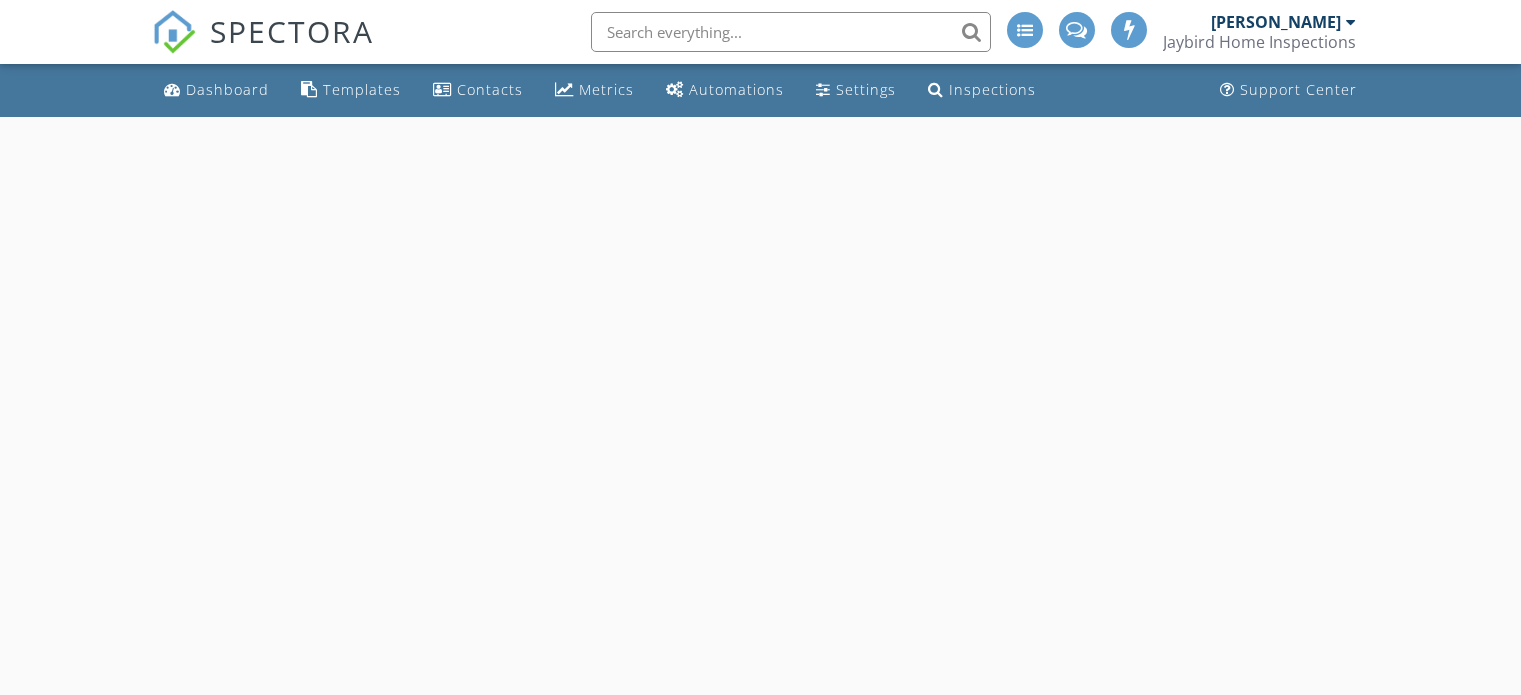 scroll, scrollTop: 0, scrollLeft: 0, axis: both 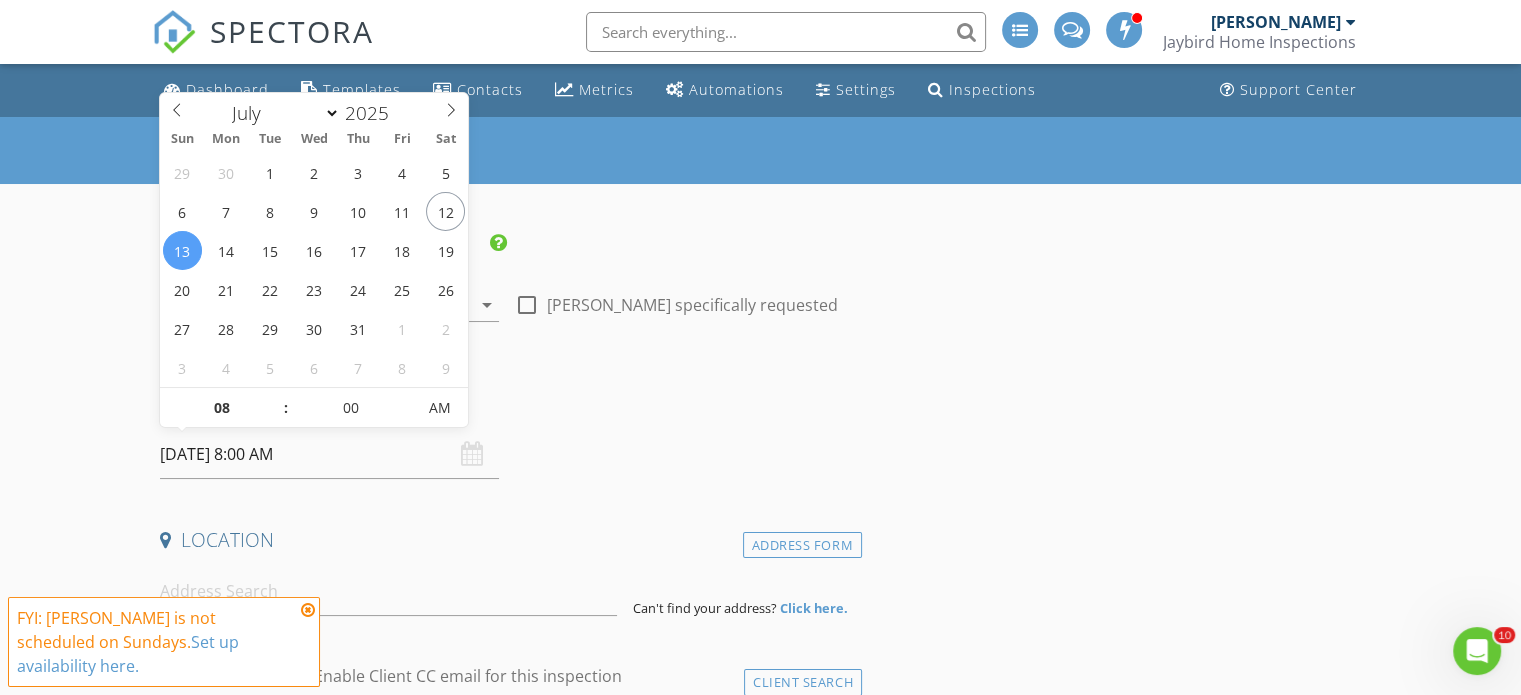 click on "[DATE] 8:00 AM" at bounding box center (329, 454) 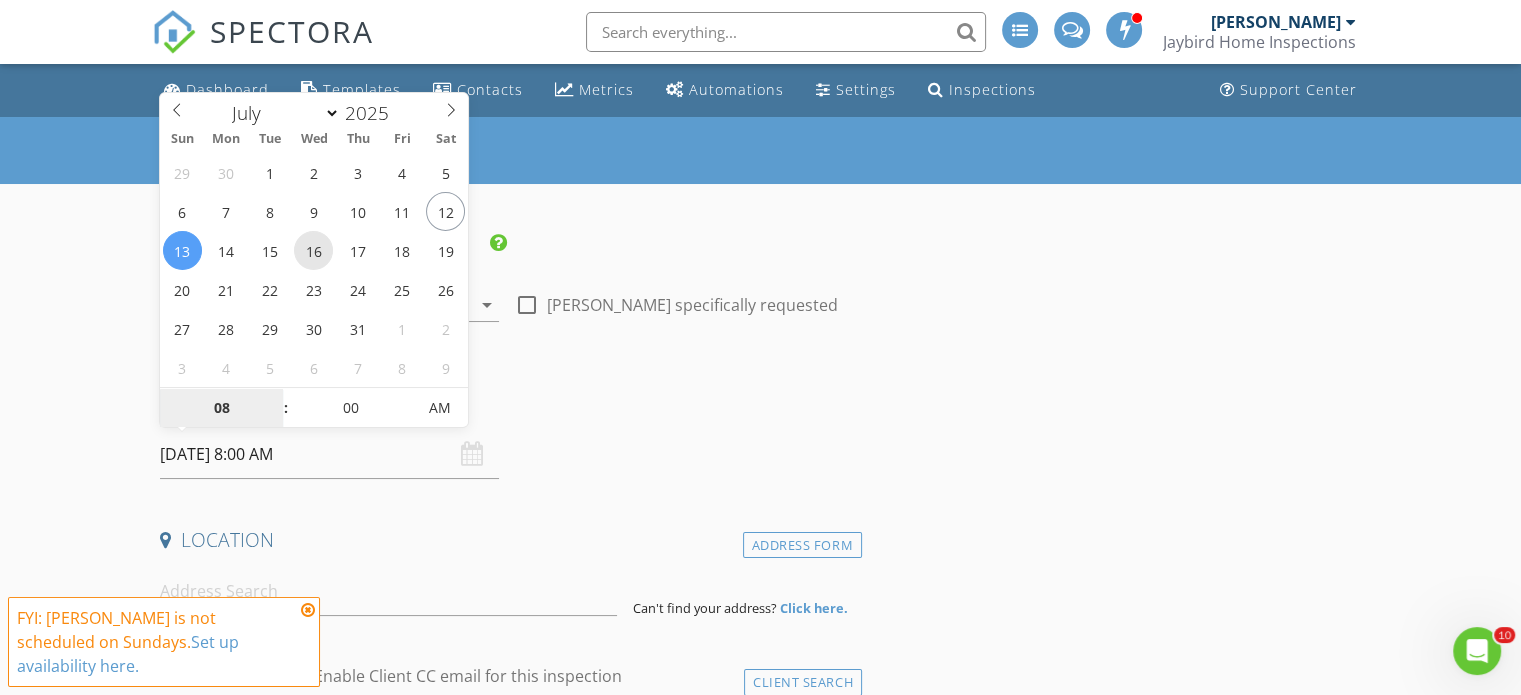 type on "[DATE] 8:00 AM" 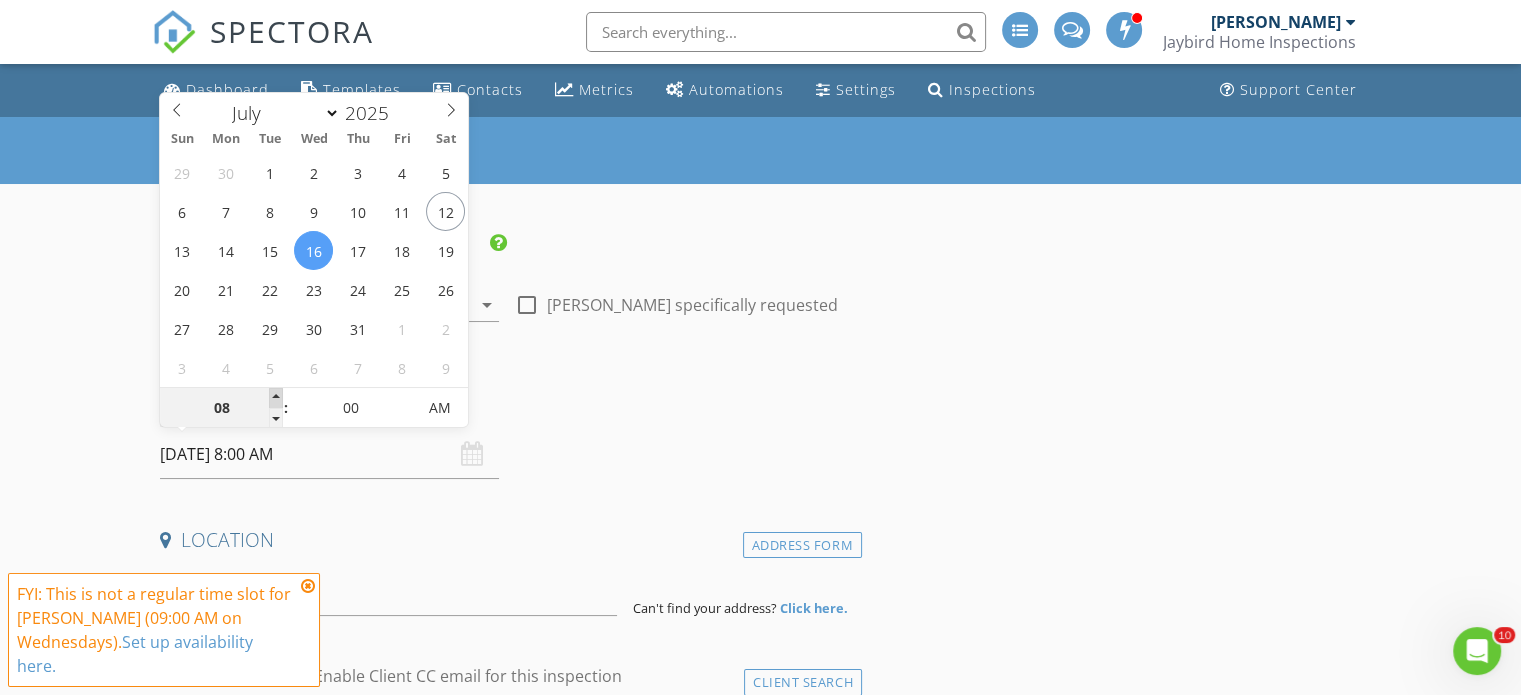 type on "09" 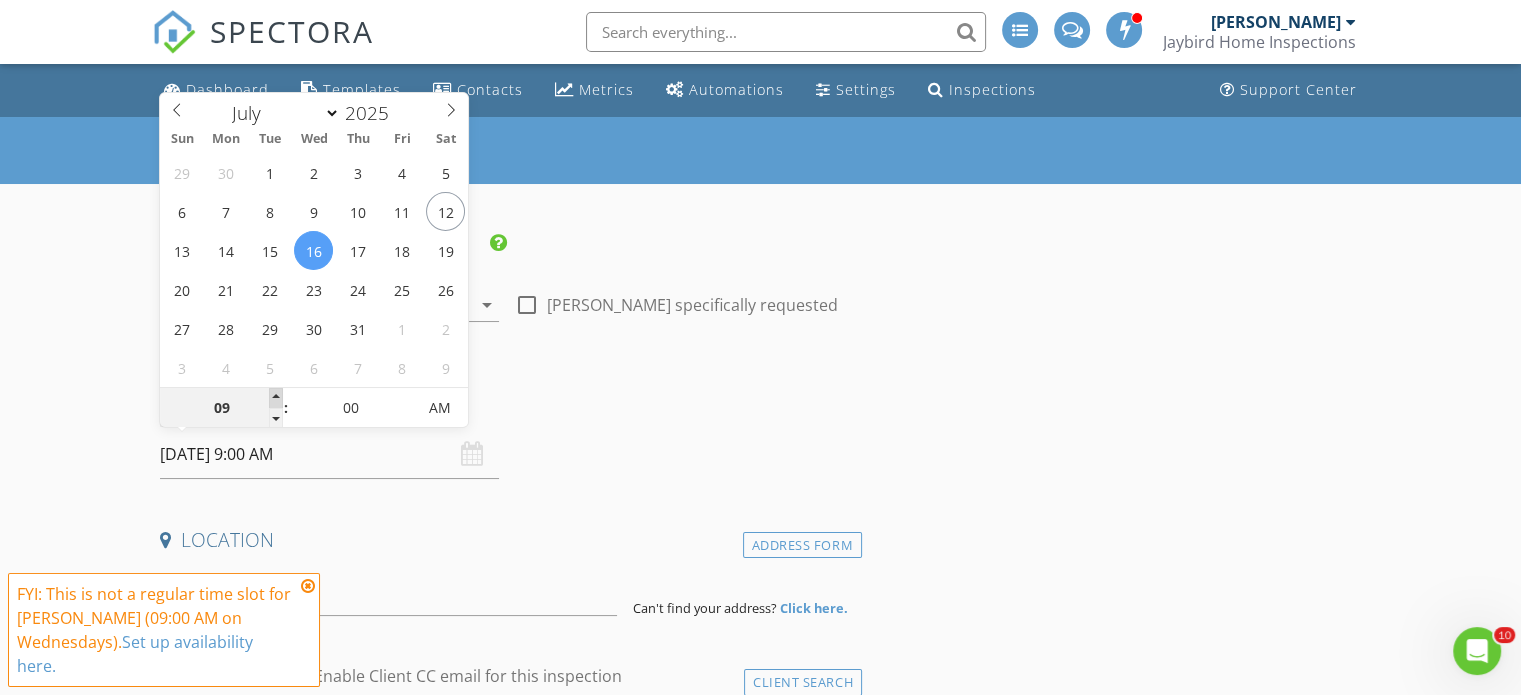 click at bounding box center (276, 398) 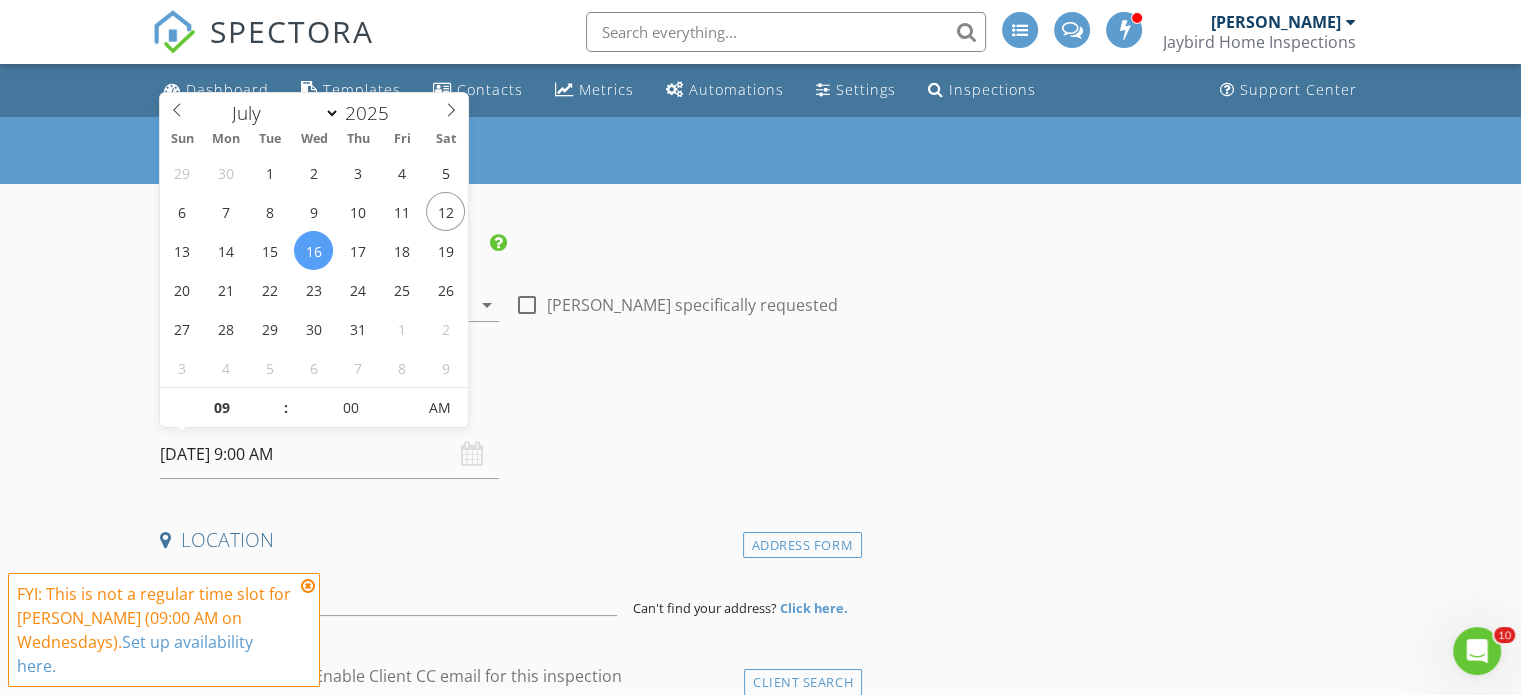 click on "New Inspection
INSPECTOR(S)
check_box   Jason Pertuit   PRIMARY   Jason Pertuit arrow_drop_down   check_box_outline_blank Jason Pertuit specifically requested
Date/Time
07/16/2025 9:00 AM
Location
Address Form       Can't find your address?   Click here.
client
check_box Enable Client CC email for this inspection   Client Search     check_box_outline_blank Client is a Company/Organization     First Name   Last Name   Email   CC Email   Phone   Address   City   State   Zip     Tags         Notes   Private Notes
ADD ADDITIONAL client
SERVICES
check_box_outline_blank   Townhouse inspection   check_box_outline_blank   Condo inspection   check_box_outline_blank   Multi-family inspection (2 units)   check_box_outline_blank   Re-inspect (minor)   check_box_outline_blank" at bounding box center [760, 1917] 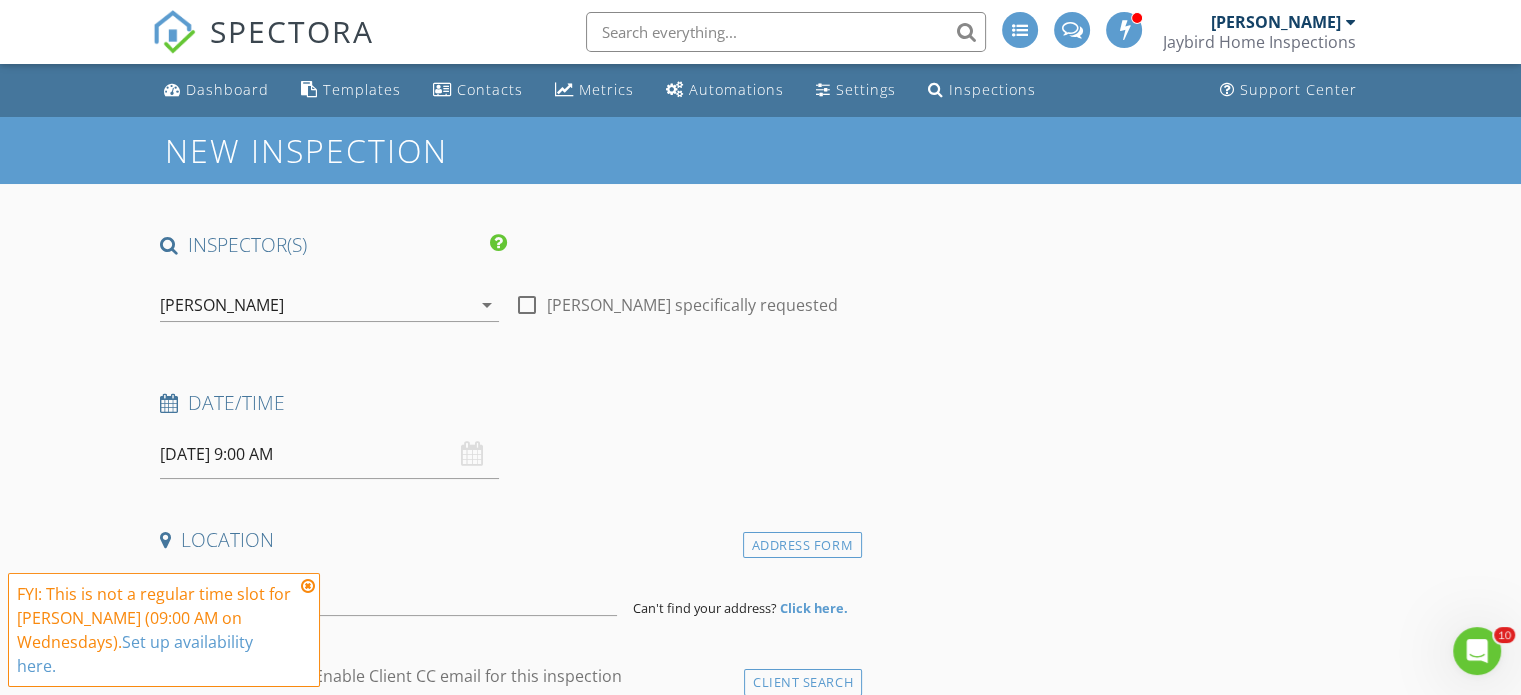 click at bounding box center [308, 586] 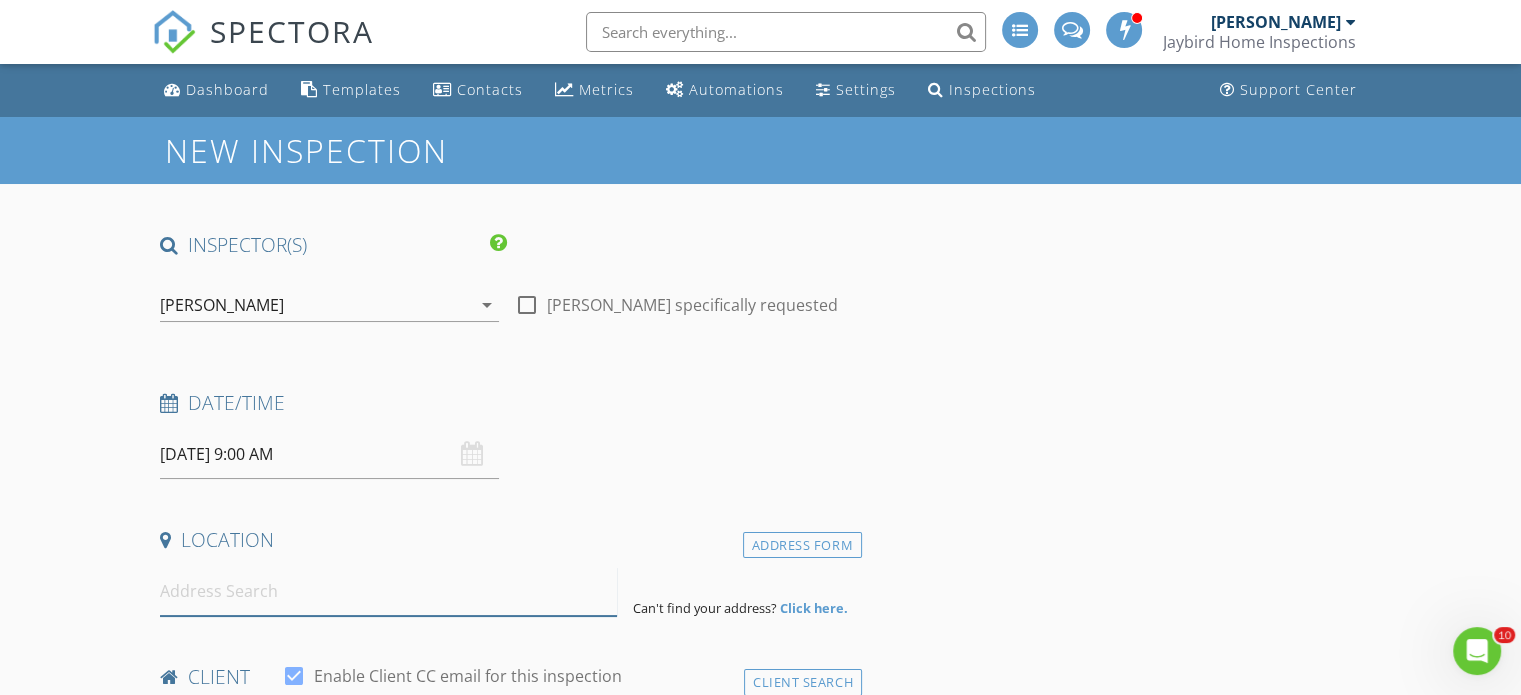 click at bounding box center (388, 591) 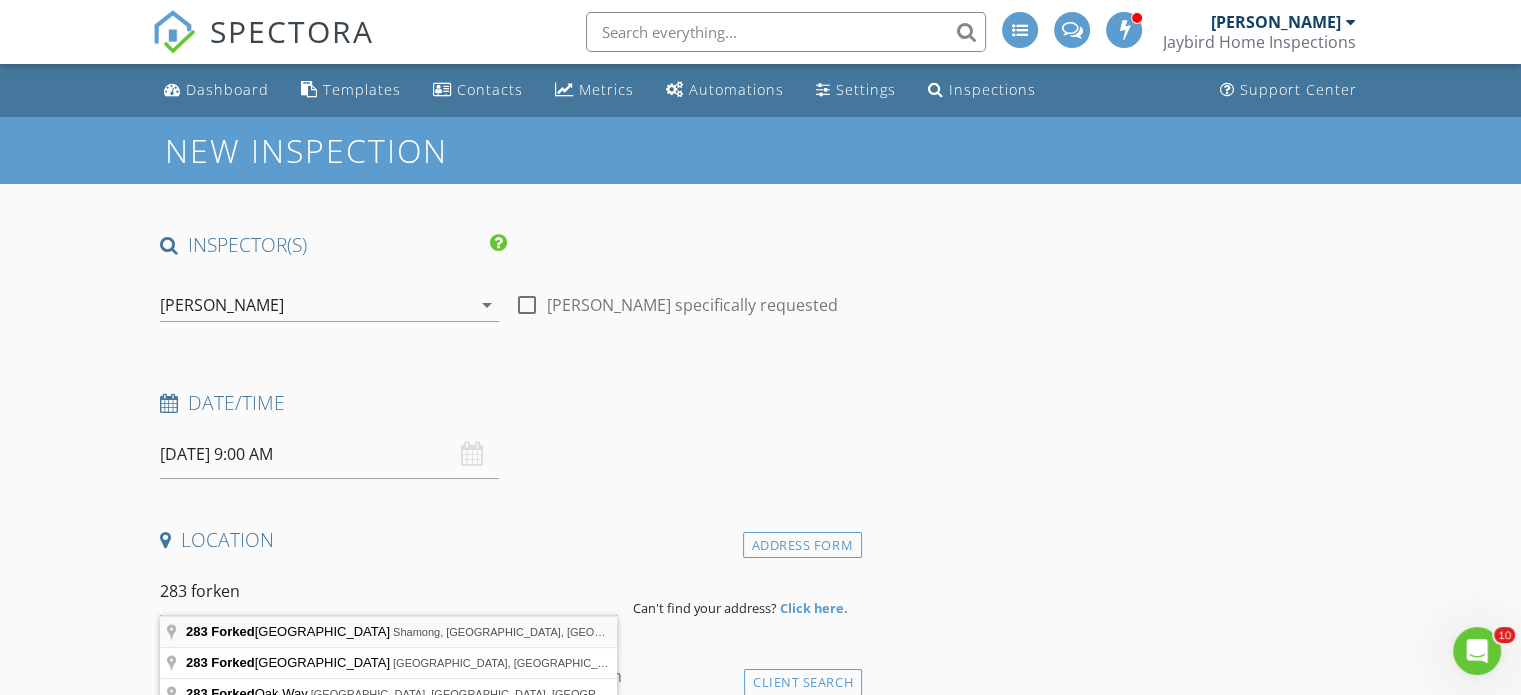 type on "283 Forked Neck Road, Shamong, NJ, USA" 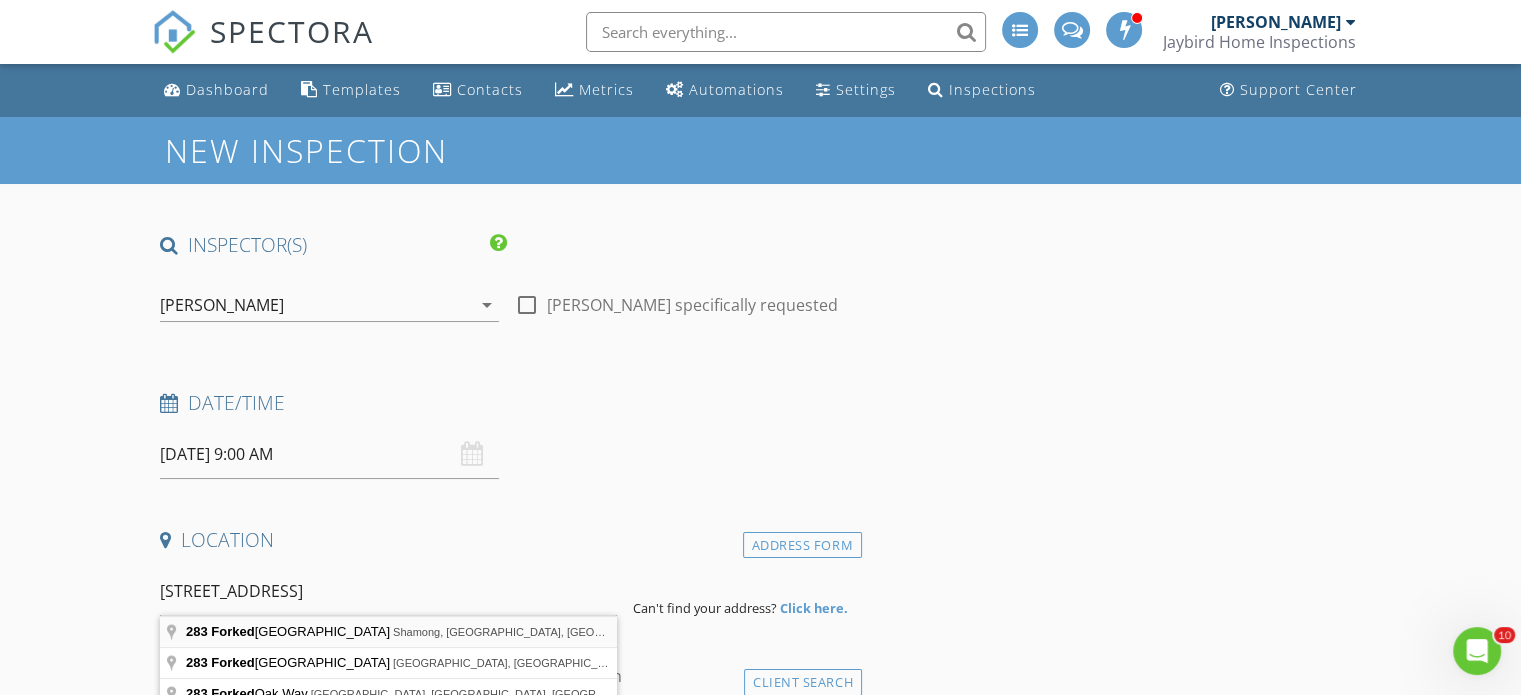 drag, startPoint x: 283, startPoint y: 631, endPoint x: 293, endPoint y: 621, distance: 14.142136 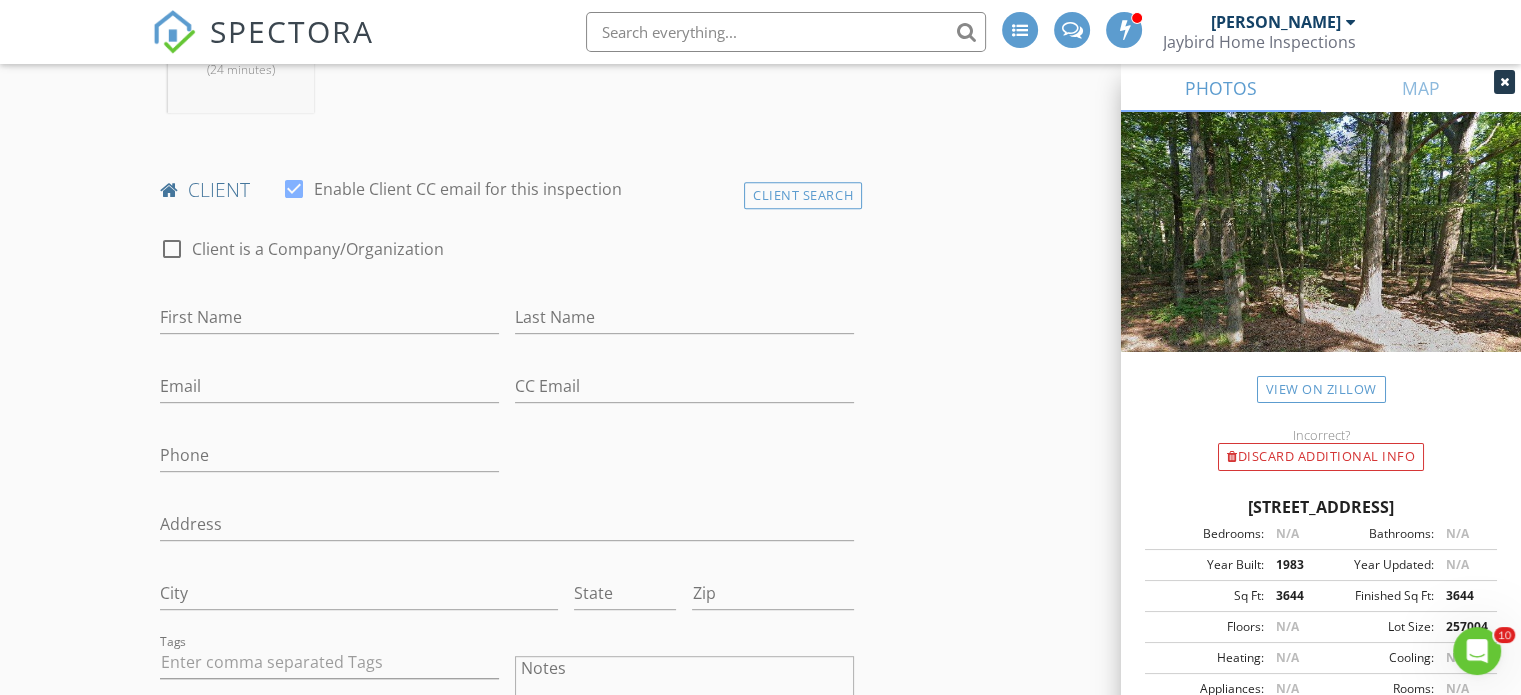 scroll, scrollTop: 907, scrollLeft: 0, axis: vertical 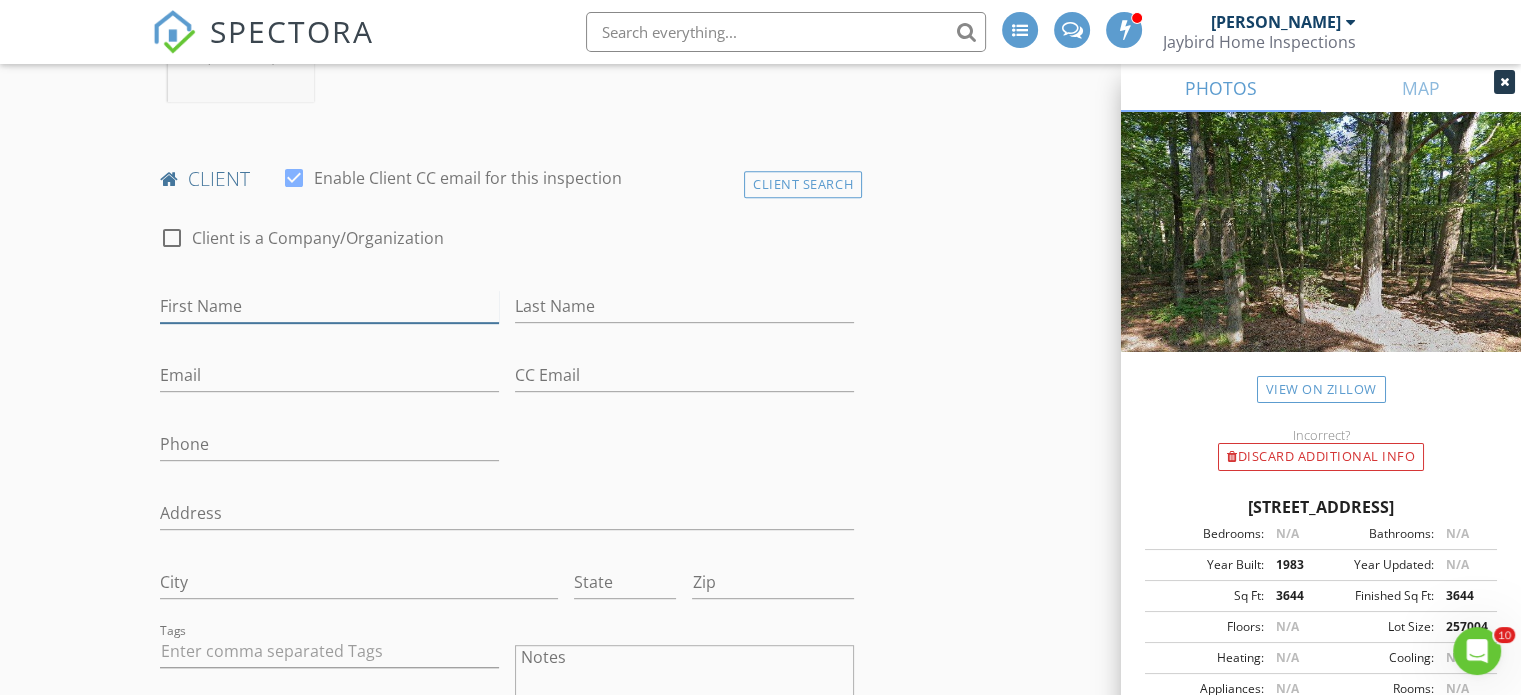 click on "First Name" at bounding box center (329, 306) 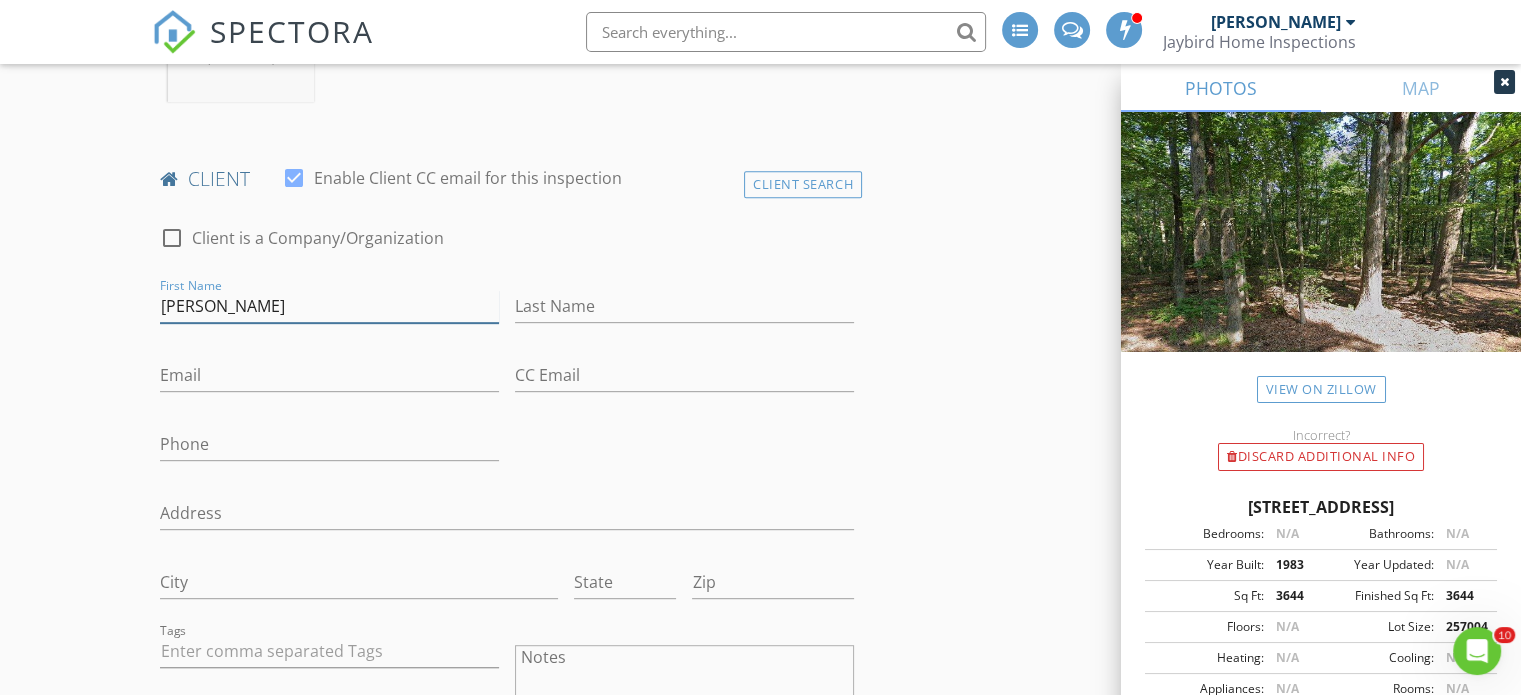 type on "[PERSON_NAME]" 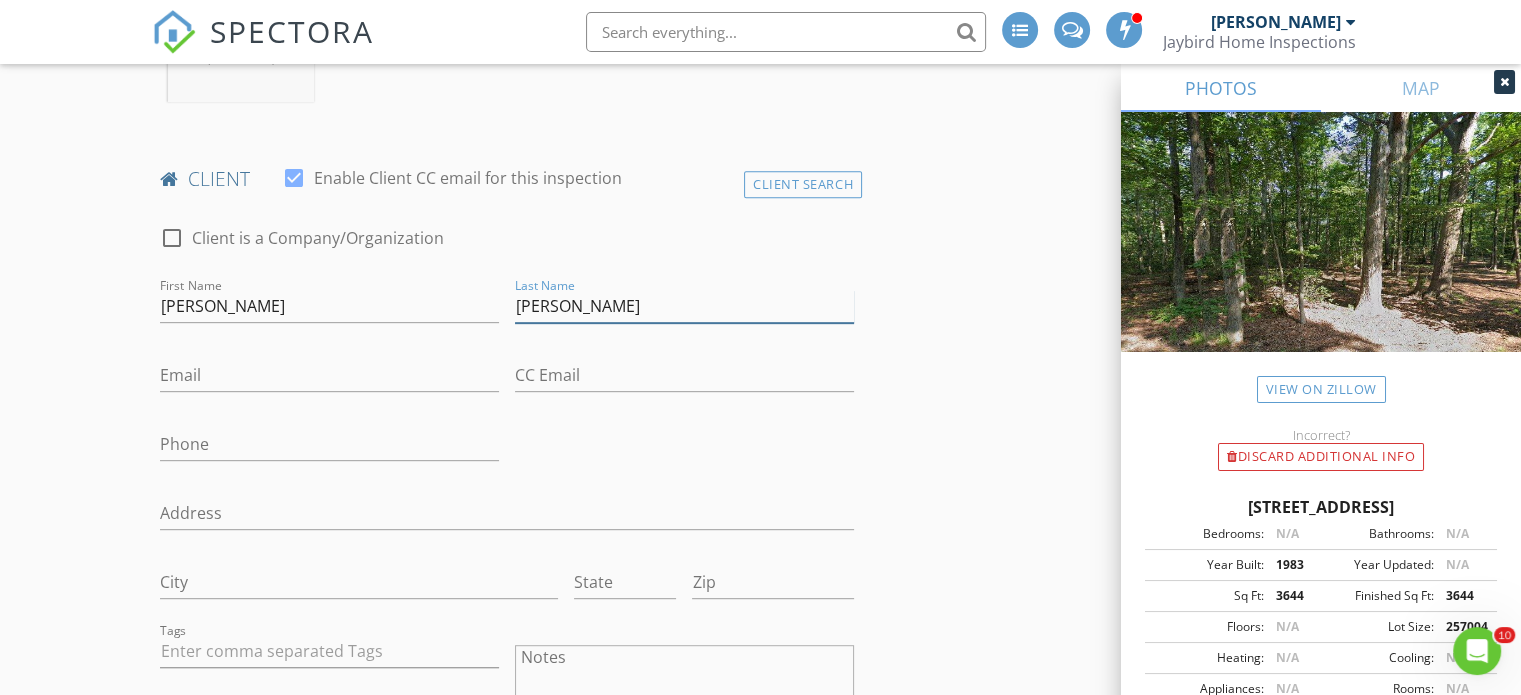 type on "[PERSON_NAME]" 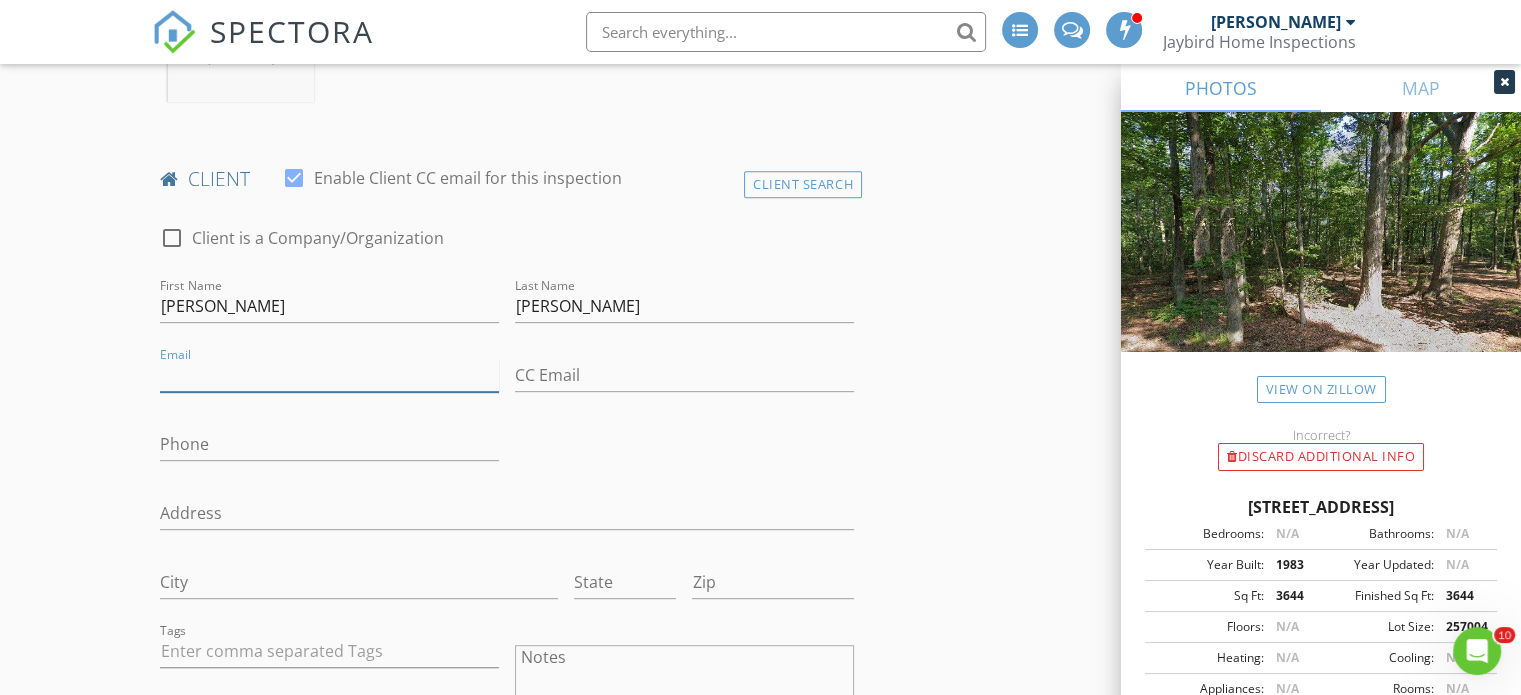 click on "Email" at bounding box center [329, 375] 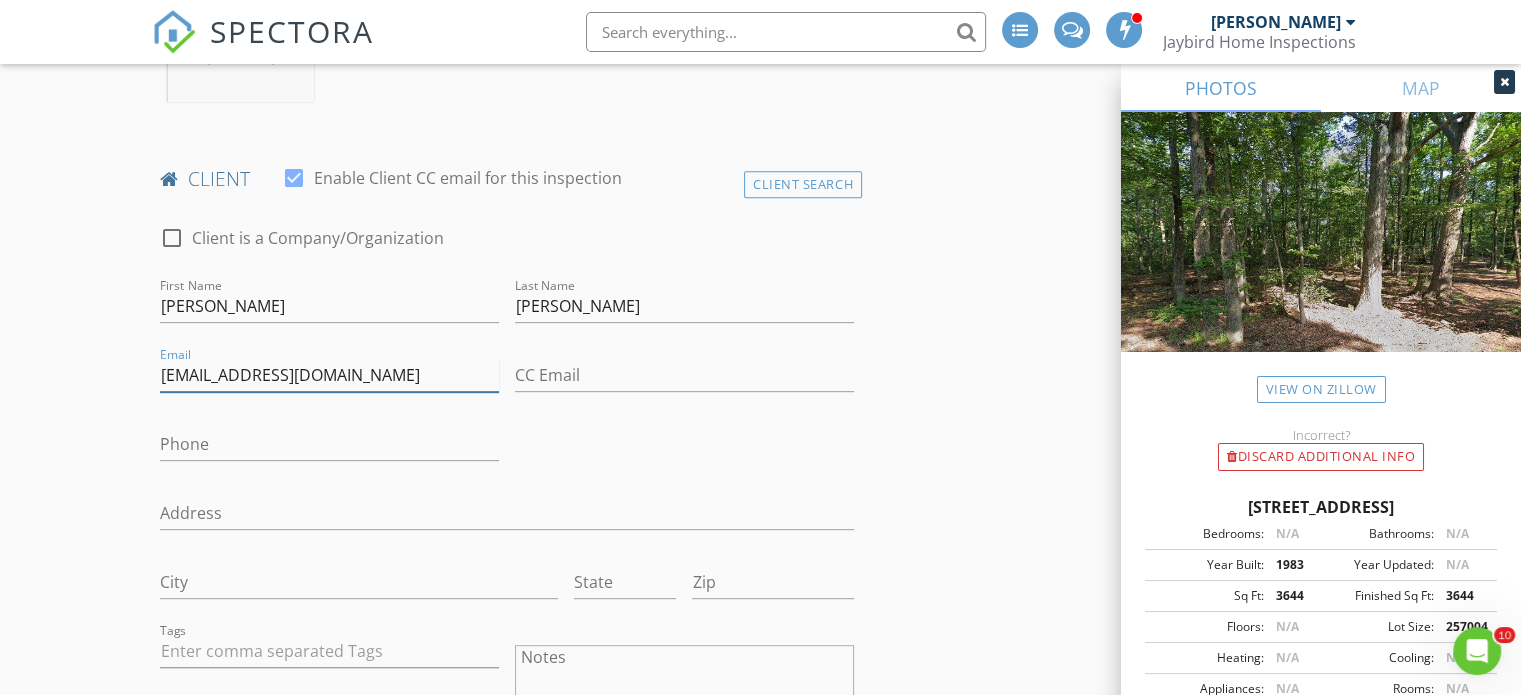 type on "[EMAIL_ADDRESS][DOMAIN_NAME]" 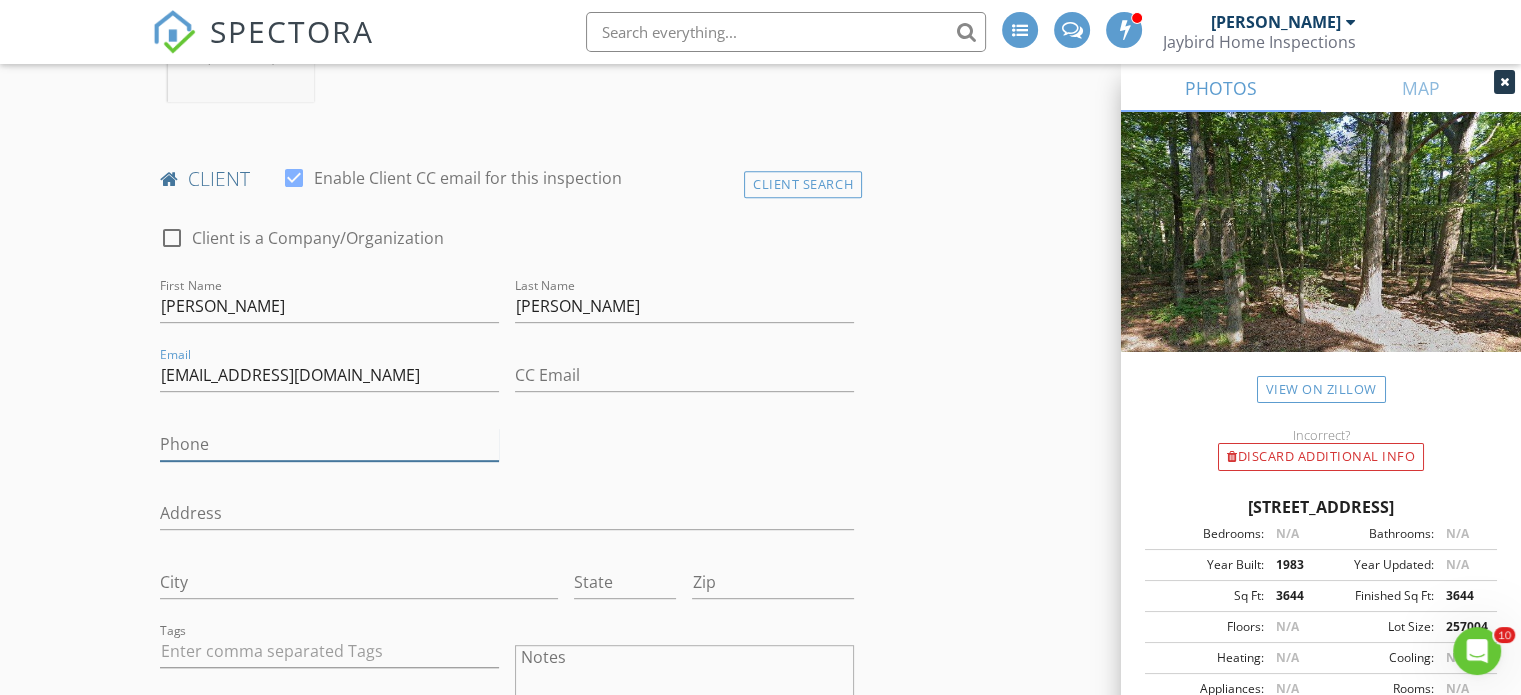click on "Phone" at bounding box center (329, 444) 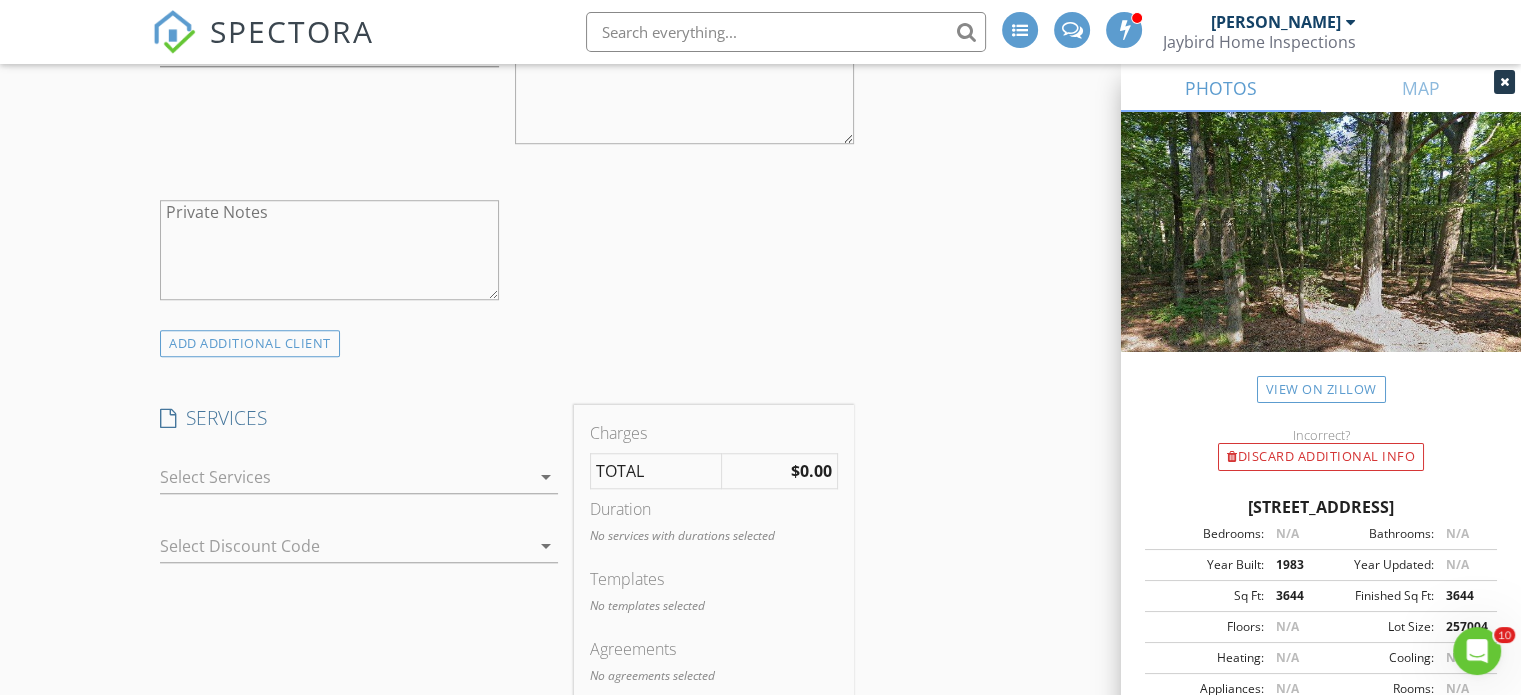 scroll, scrollTop: 1519, scrollLeft: 0, axis: vertical 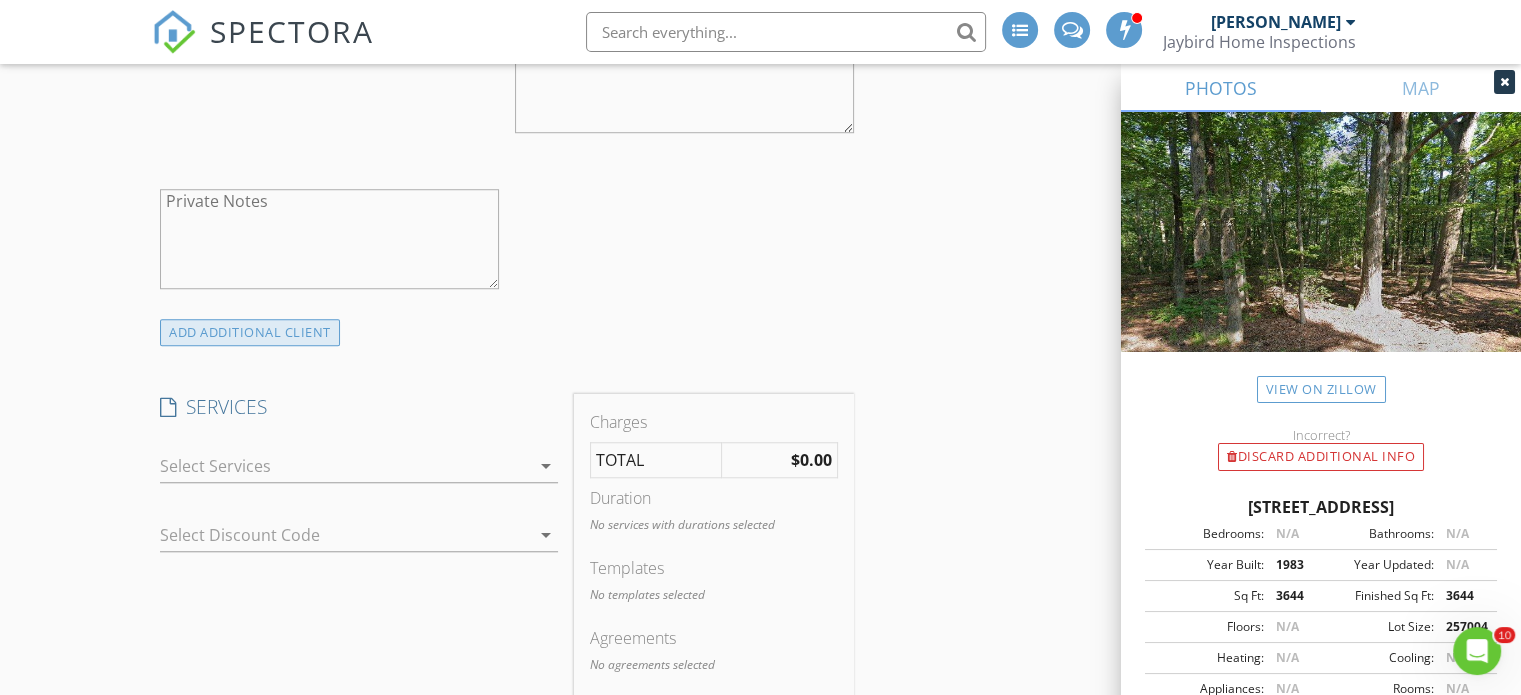 type on "[PHONE_NUMBER]" 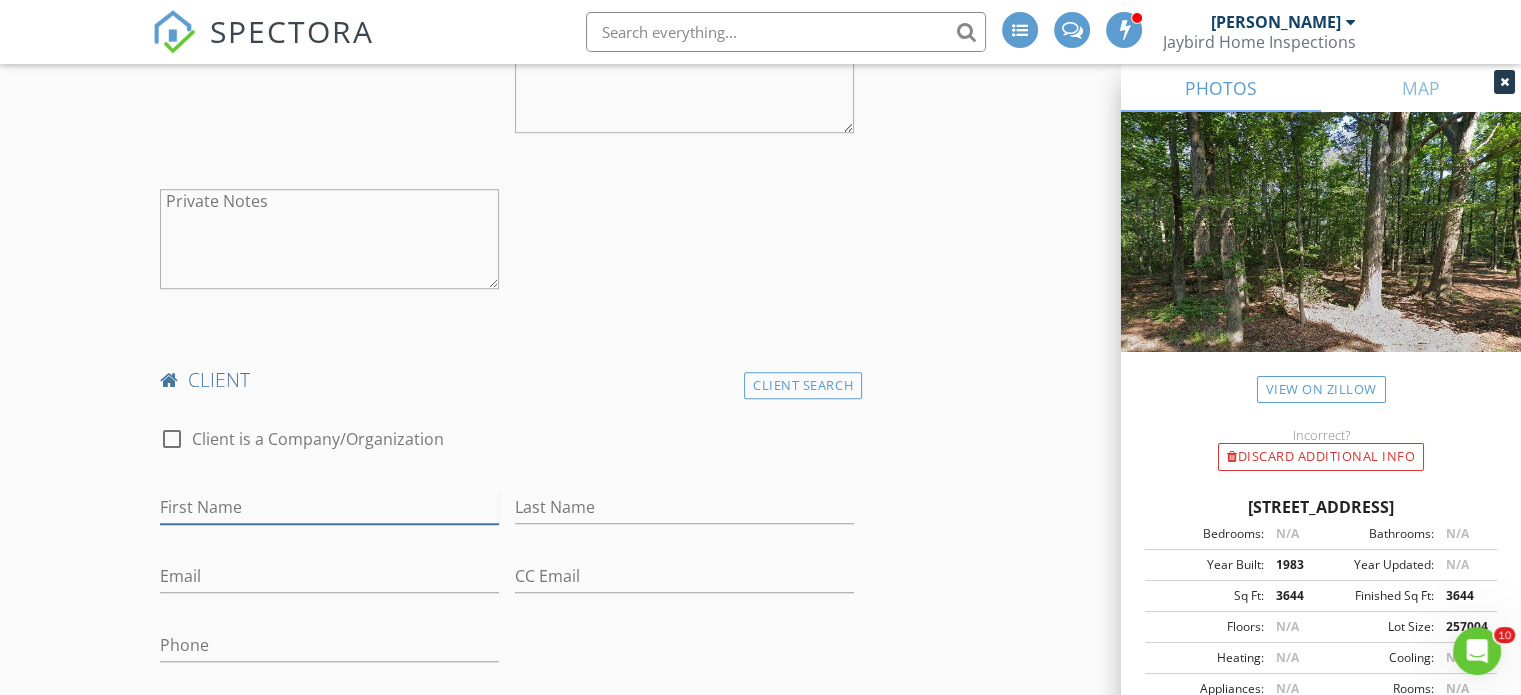 click on "First Name" at bounding box center [329, 507] 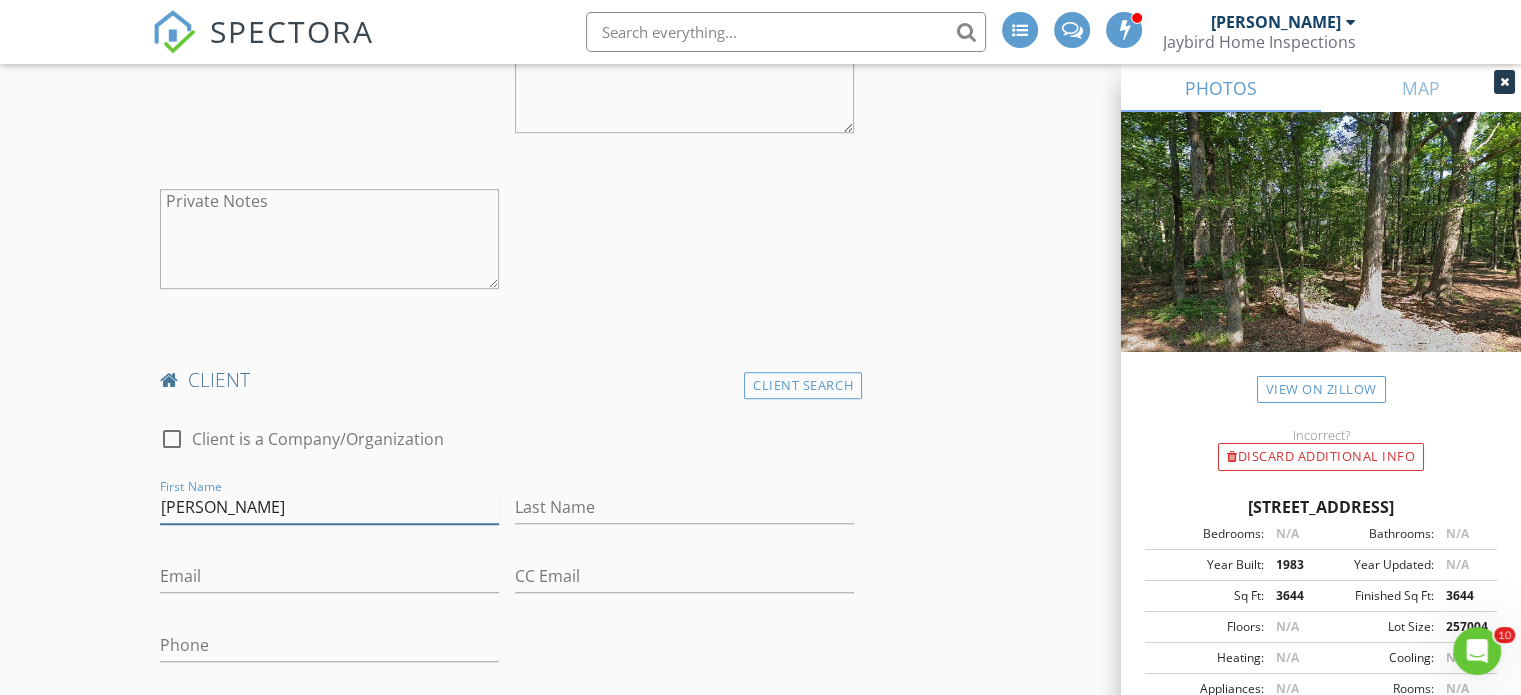 type on "[PERSON_NAME]" 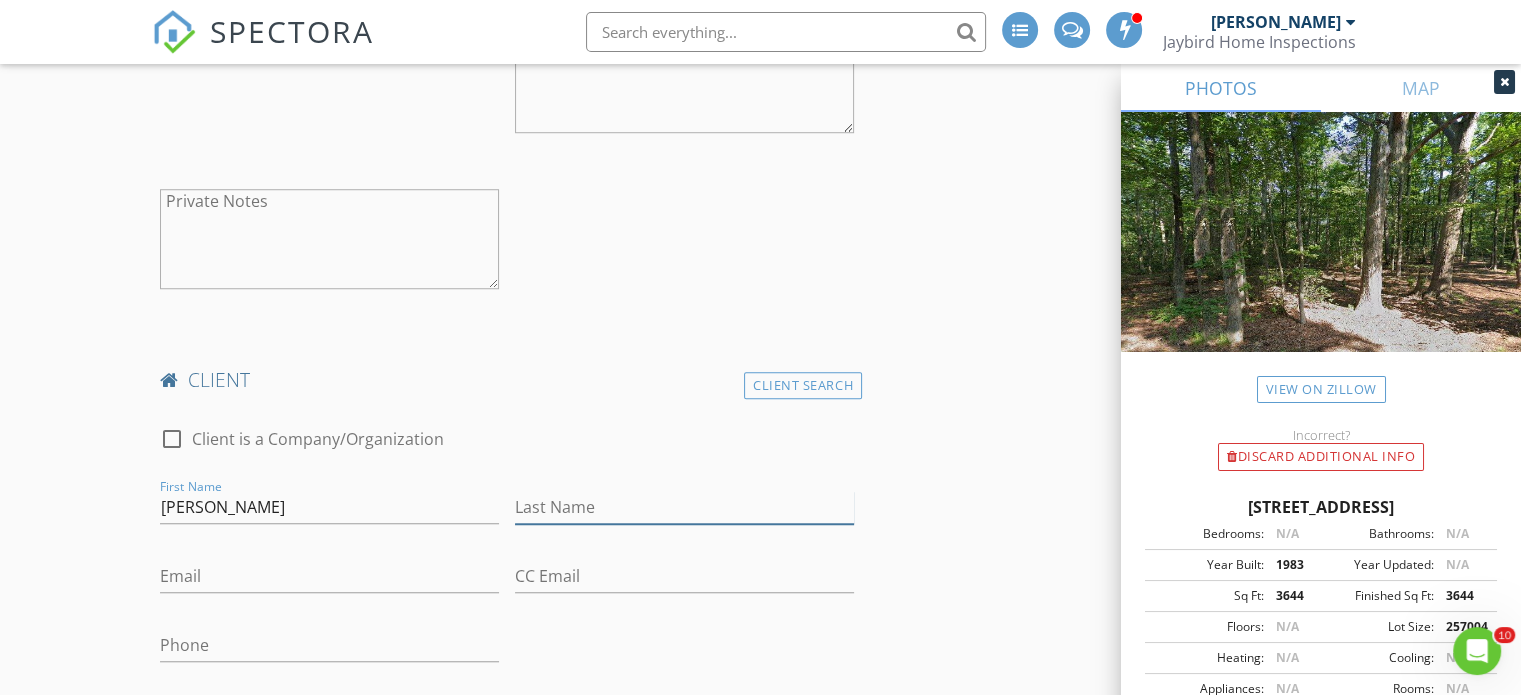 click on "Last Name" at bounding box center [684, 507] 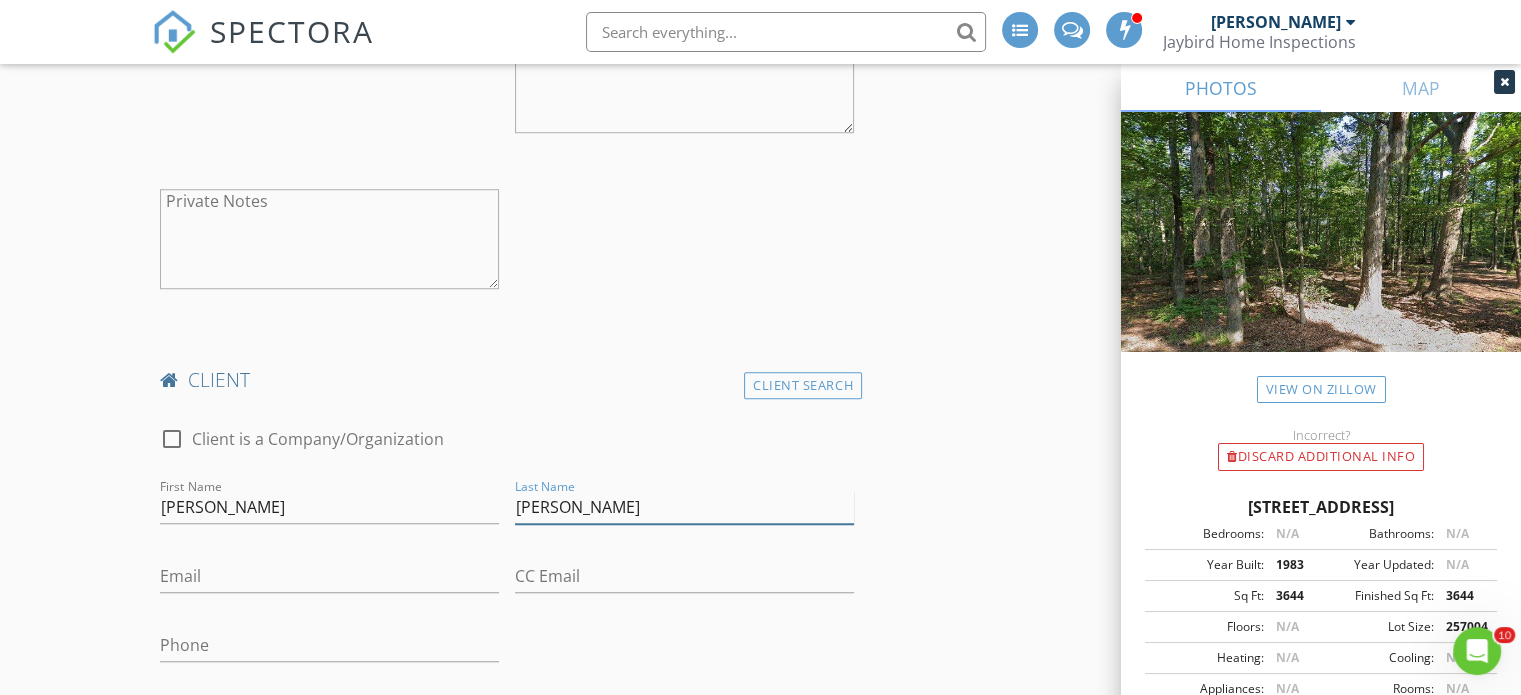 type on "[PERSON_NAME]" 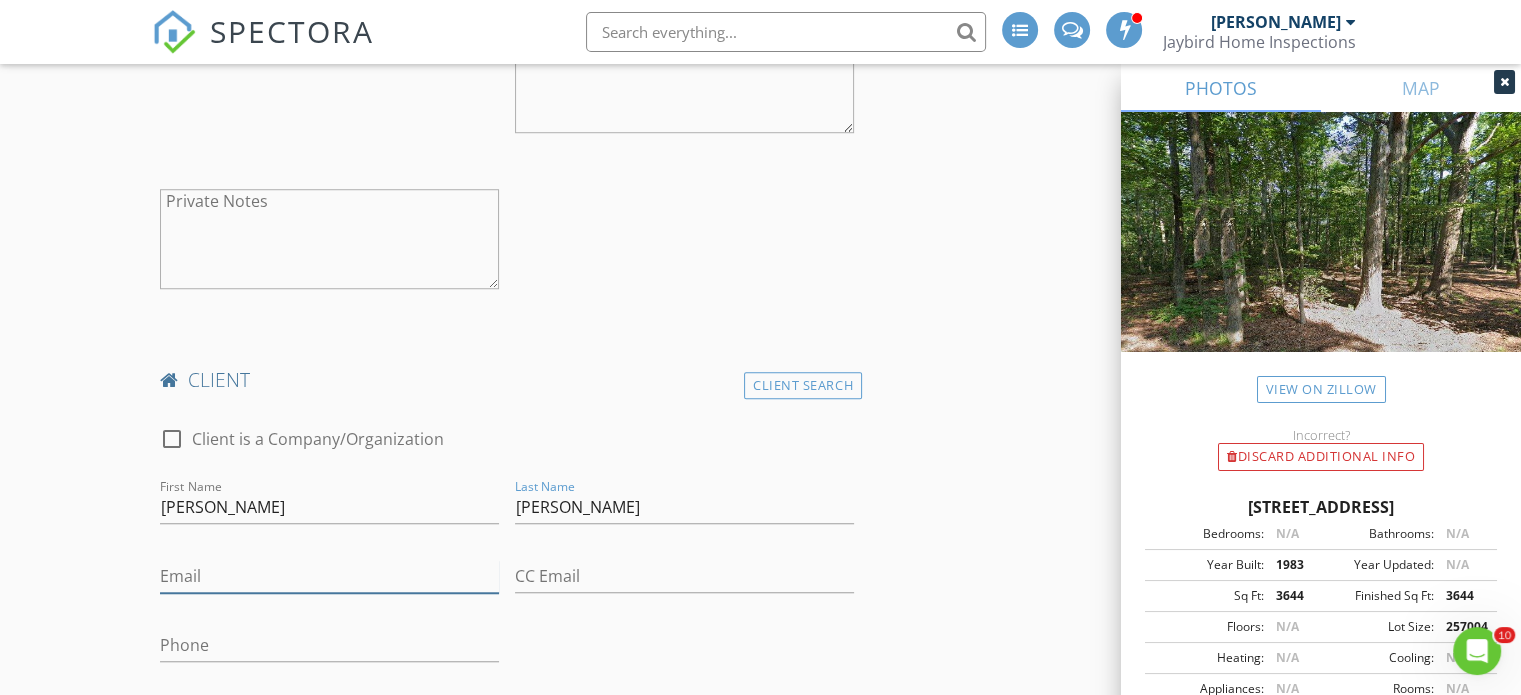 click on "Email" at bounding box center (329, 576) 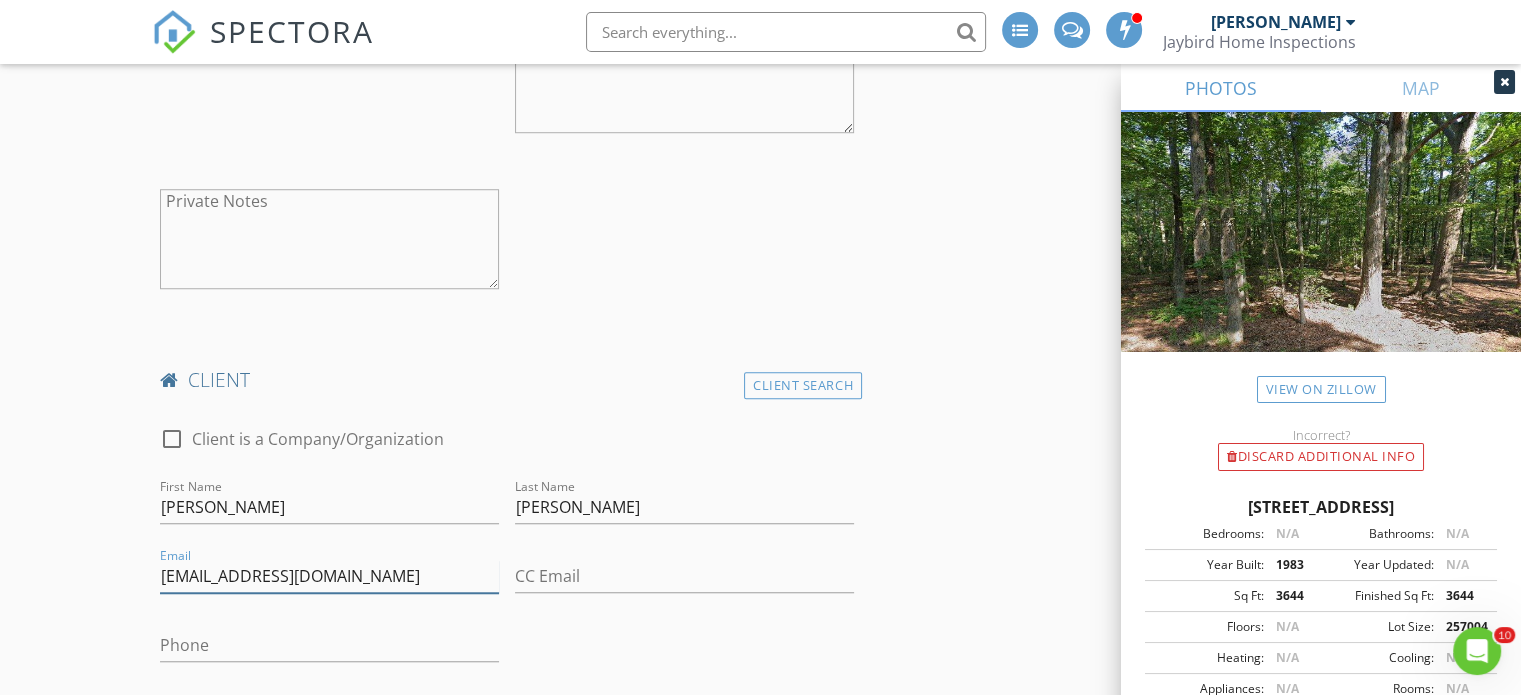 type on "[EMAIL_ADDRESS][DOMAIN_NAME]" 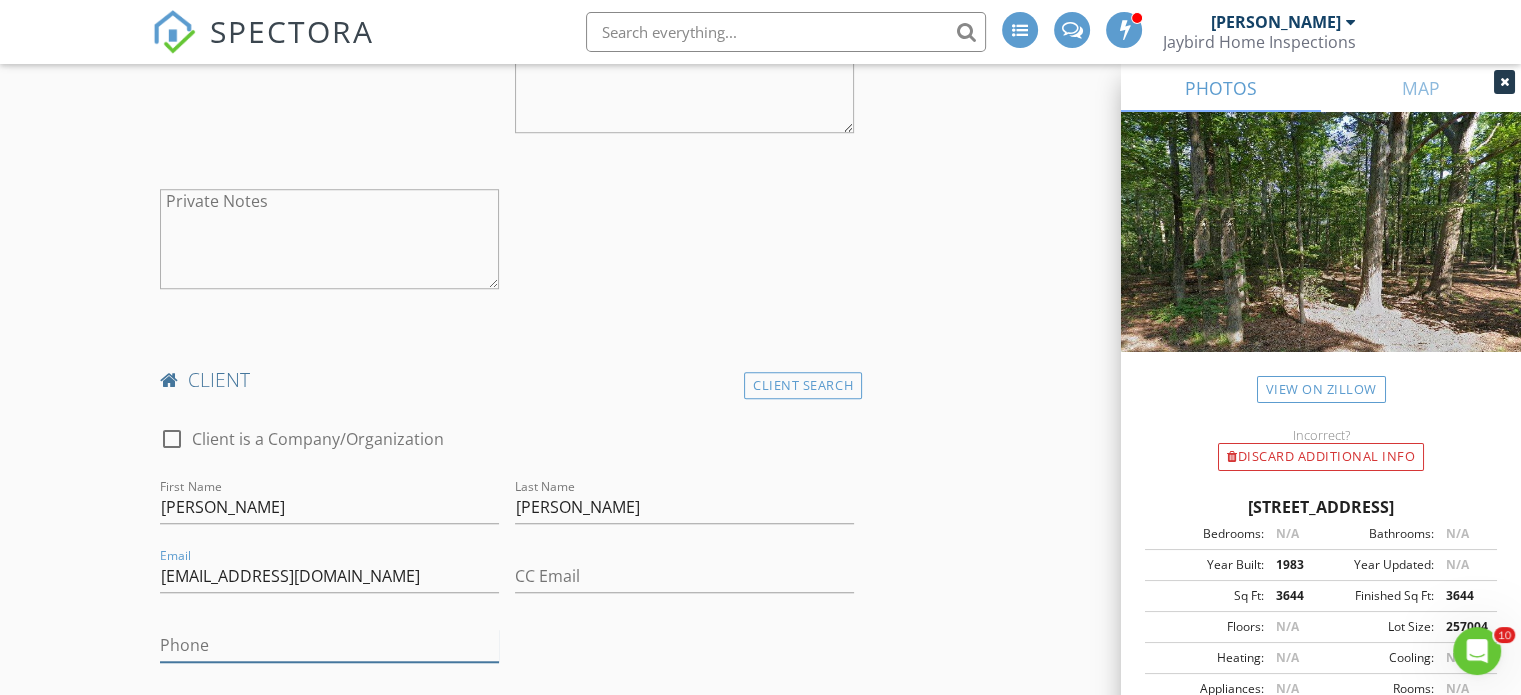 click on "Phone" at bounding box center [329, 645] 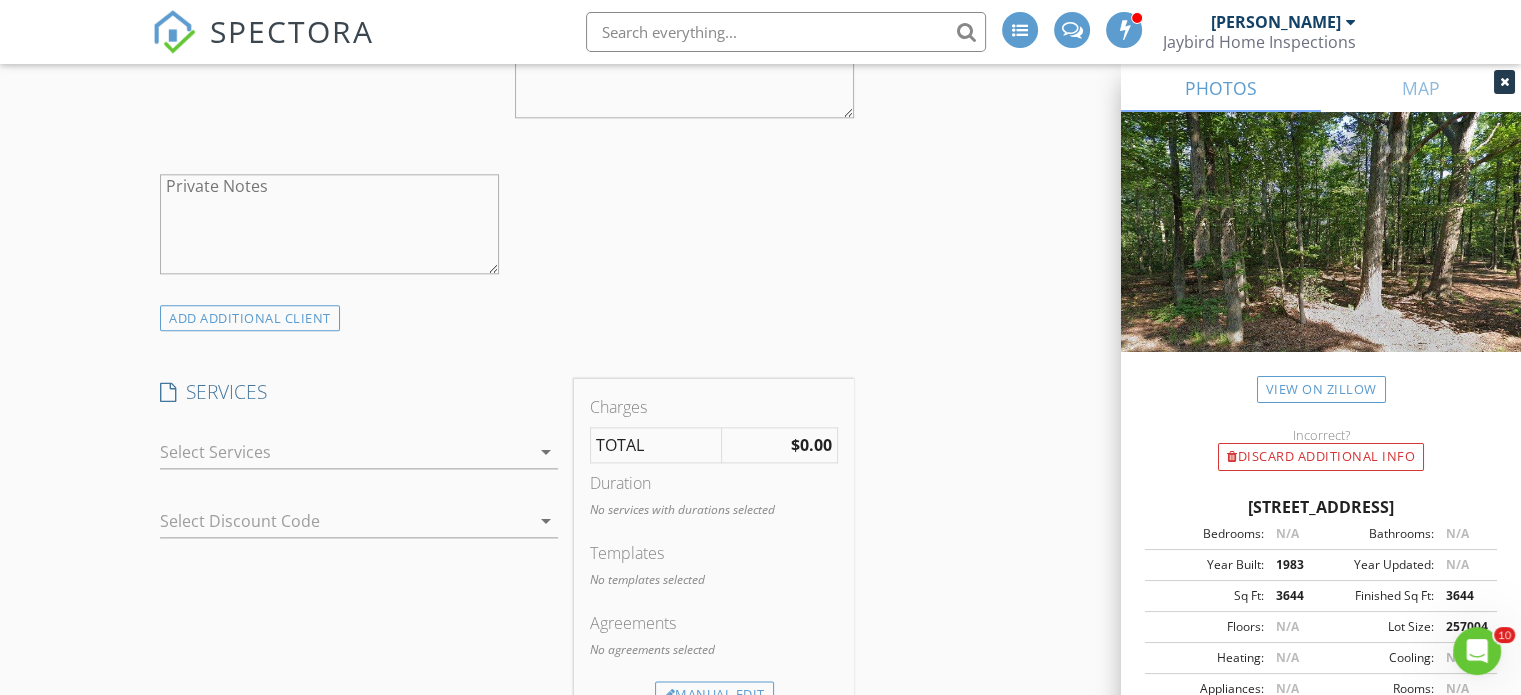 scroll, scrollTop: 2371, scrollLeft: 0, axis: vertical 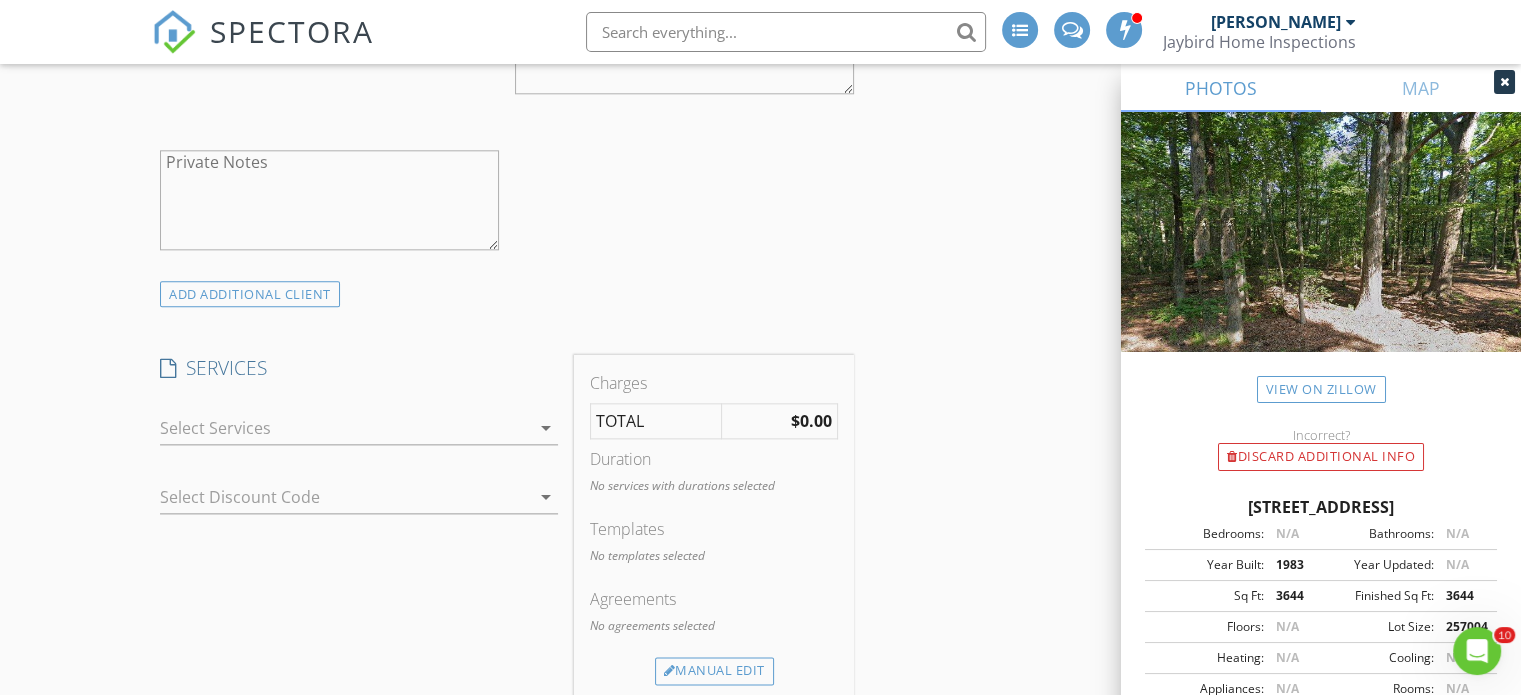 type on "[PHONE_NUMBER]" 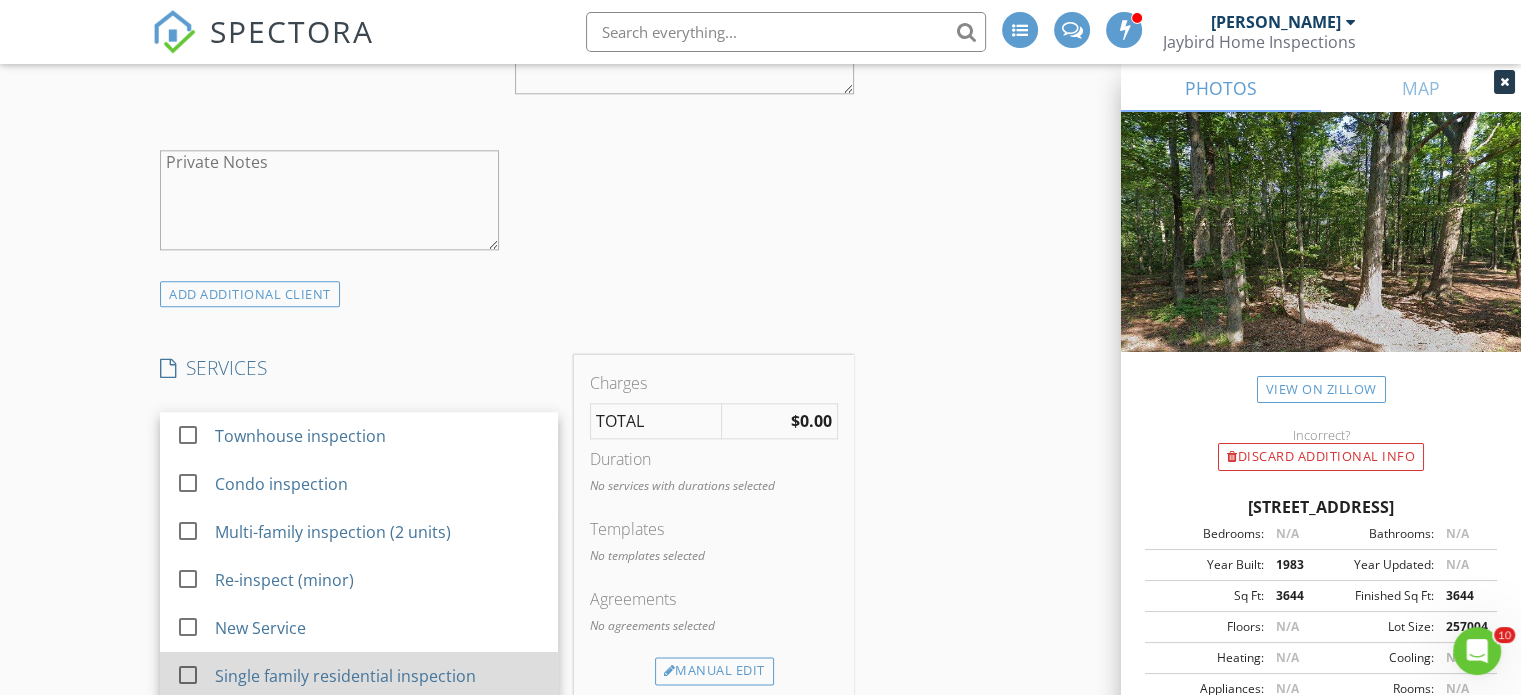 click on "Single family residential inspection" at bounding box center (345, 676) 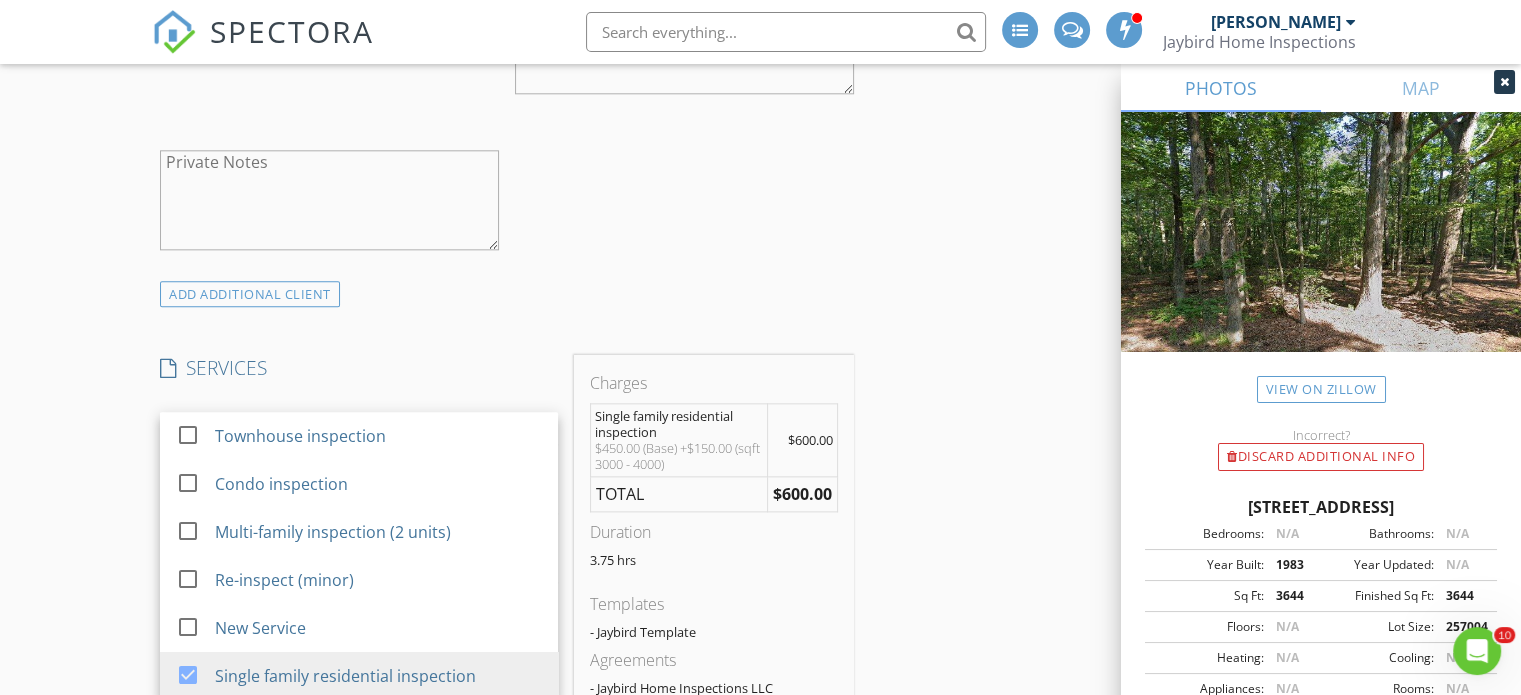 click on "New Inspection
INSPECTOR(S)
check_box   Jason Pertuit   PRIMARY   Jason Pertuit arrow_drop_down   check_box_outline_blank Jason Pertuit specifically requested
Date/Time
07/16/2025 9:00 AM
Location
Address Search       Address 283 Forked Neck Rd   Unit   City Shamong   State NJ   Zip 08088   County Burlington     Square Feet 3644   Year Built 1983   Foundation arrow_drop_down     Jason Pertuit     16.5 miles     (24 minutes)
client
check_box Enable Client CC email for this inspection   Client Search     check_box_outline_blank Client is a Company/Organization     First Name Joey   Last Name DiBenedetto   Email jdiben3@gmail.com   CC Email   Phone 856-562-0582   Address   City   State   Zip     Tags         Notes   Private Notes
client
Client Search     check_box_outline_blank Client is a Company/Organization" at bounding box center (760, 189) 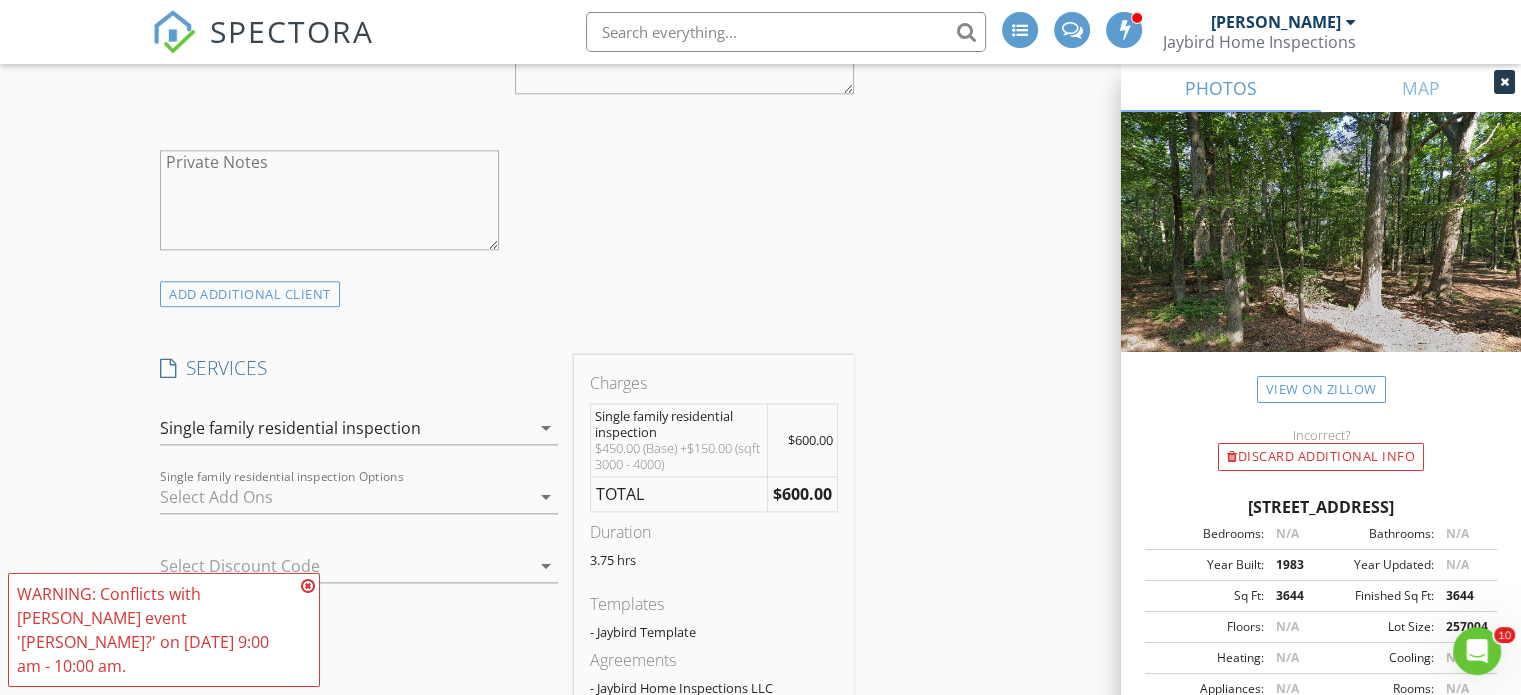 click at bounding box center [345, 497] 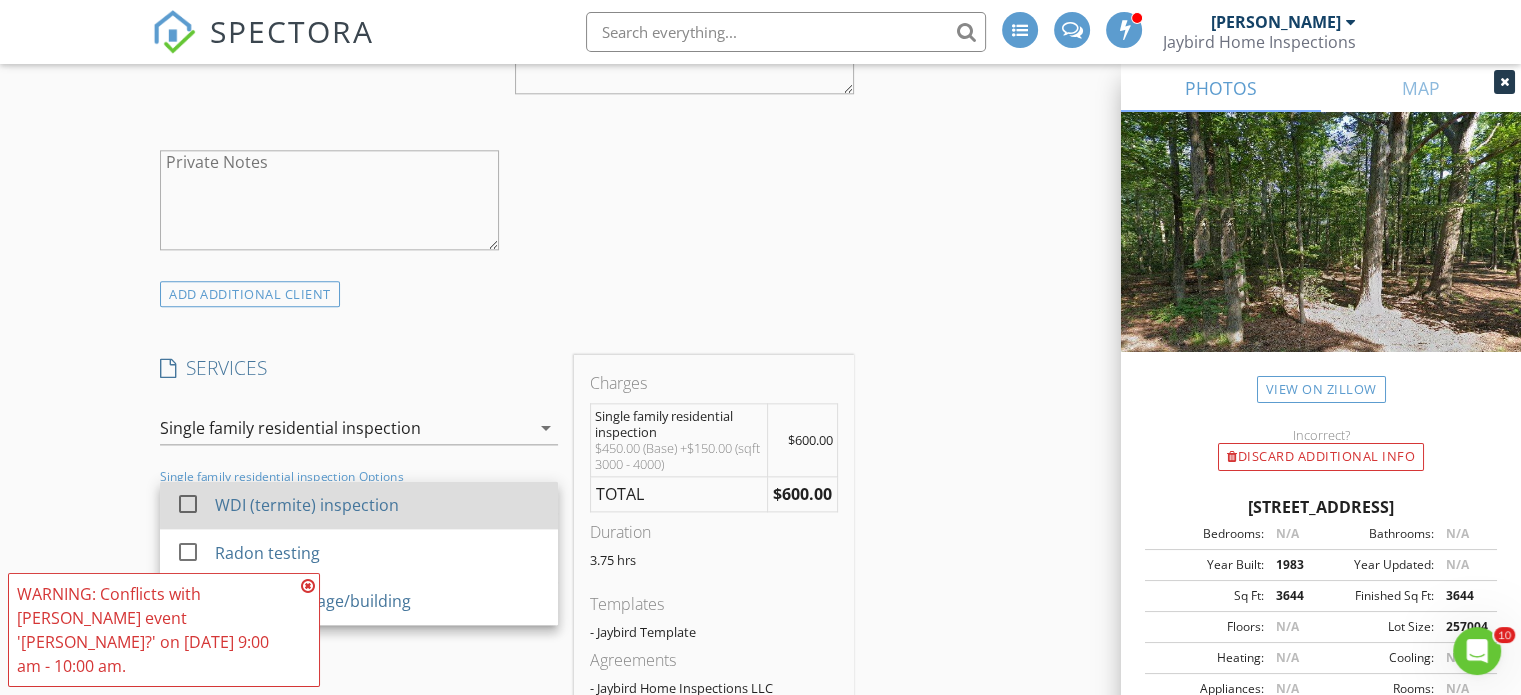 click on "WDI (termite) inspection" at bounding box center (307, 505) 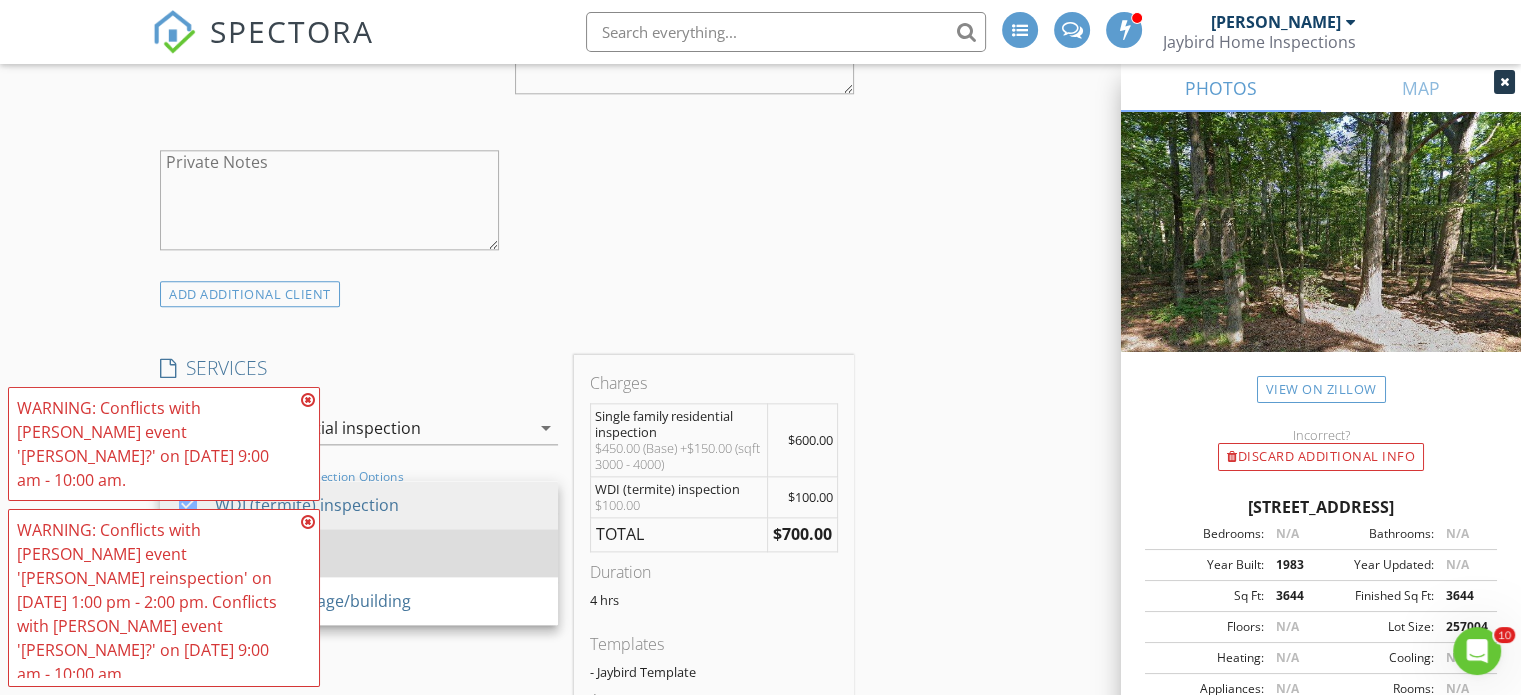 click on "FYI: This is not a regular time slot for Jason Pertuit (09:00 AM on Wednesdays).  Set up availability here.   WARNING: Conflicts with Jason Pertuit's event 'Cofsky?' on 07/16/2025  9:00 am - 10:00 am.   WARNING: Conflicts with Jason Pertuit's event 'Valerie reinspection' on 07/16/2025  1:00 pm -  2:00 pm. Conflicts with Jason Pertuit's event 'Cofsky?' on 07/16/2025  9:00 am - 10:00 am." at bounding box center (164, 537) 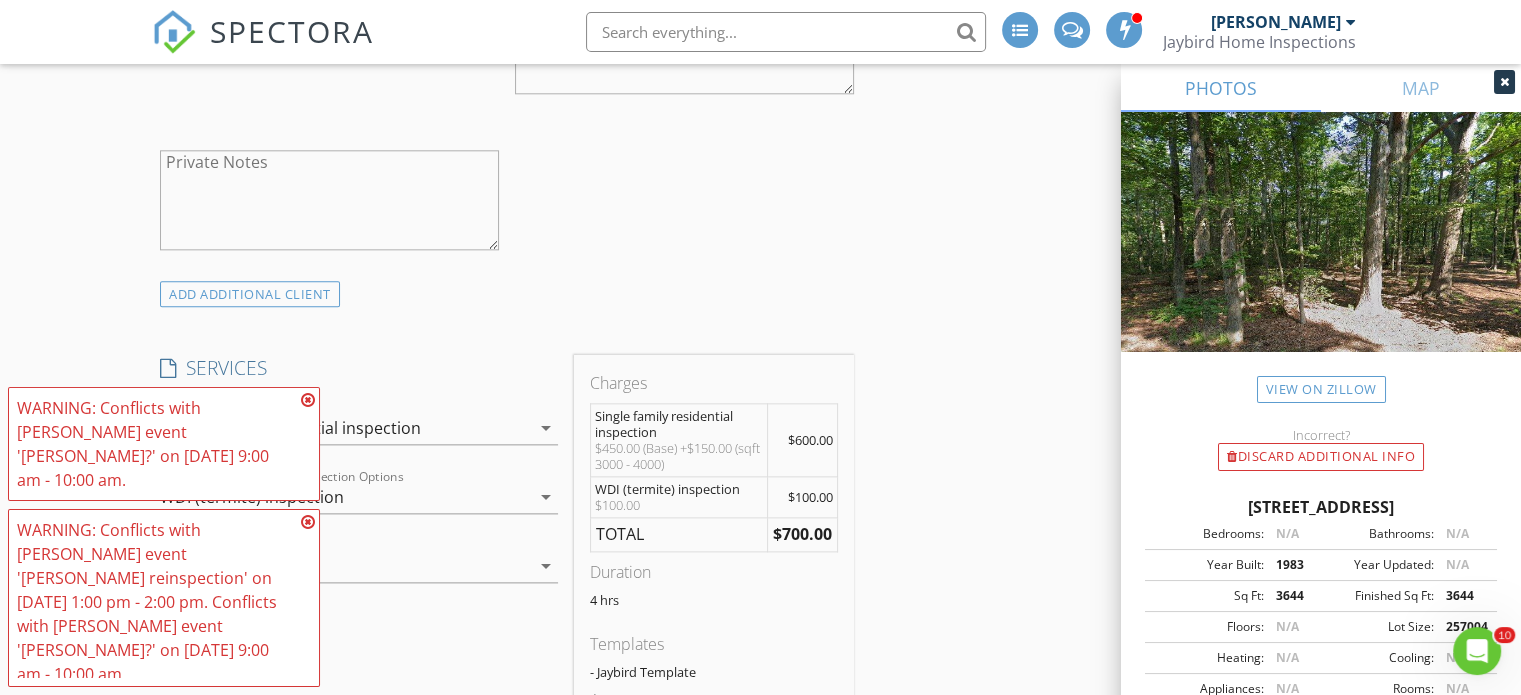 drag, startPoint x: 307, startPoint y: 441, endPoint x: 300, endPoint y: 493, distance: 52.46904 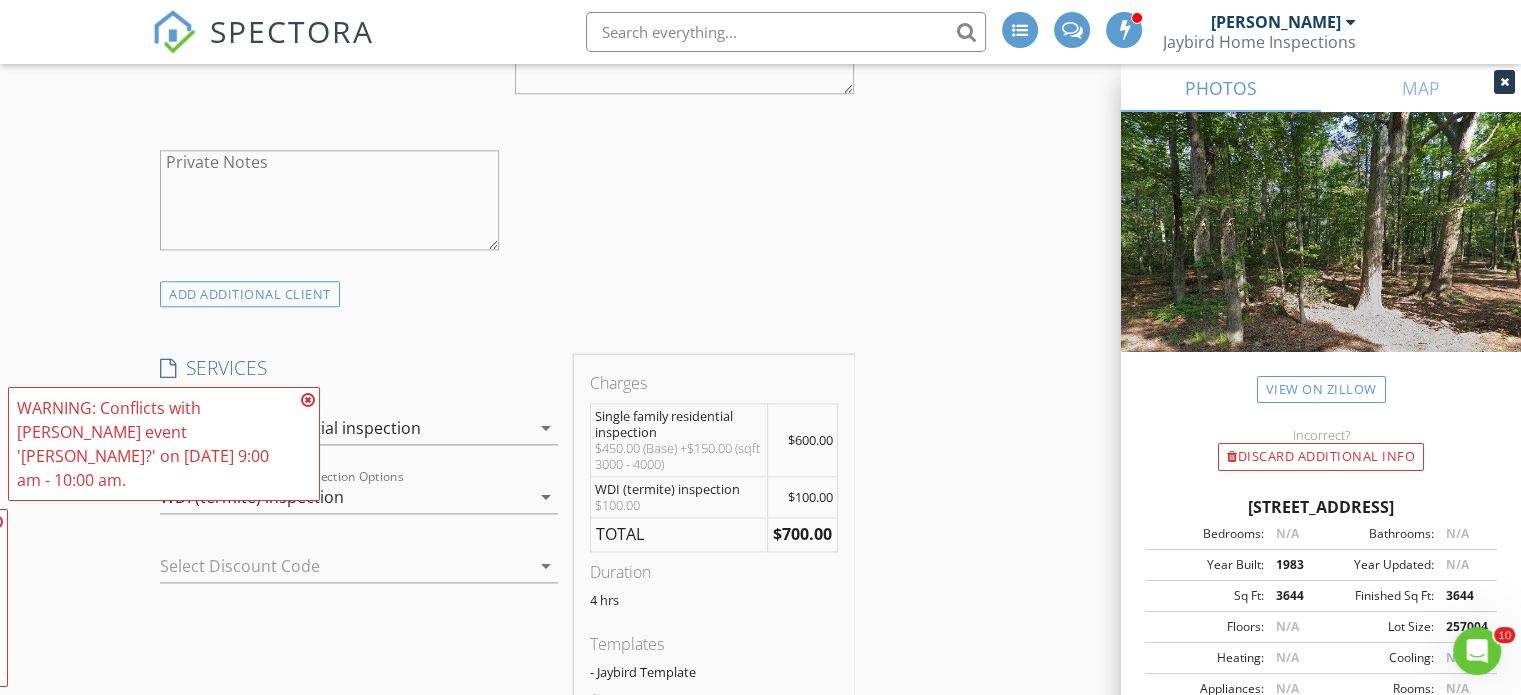 click on "Single family residential inspection arrow_drop_down" at bounding box center [359, 438] 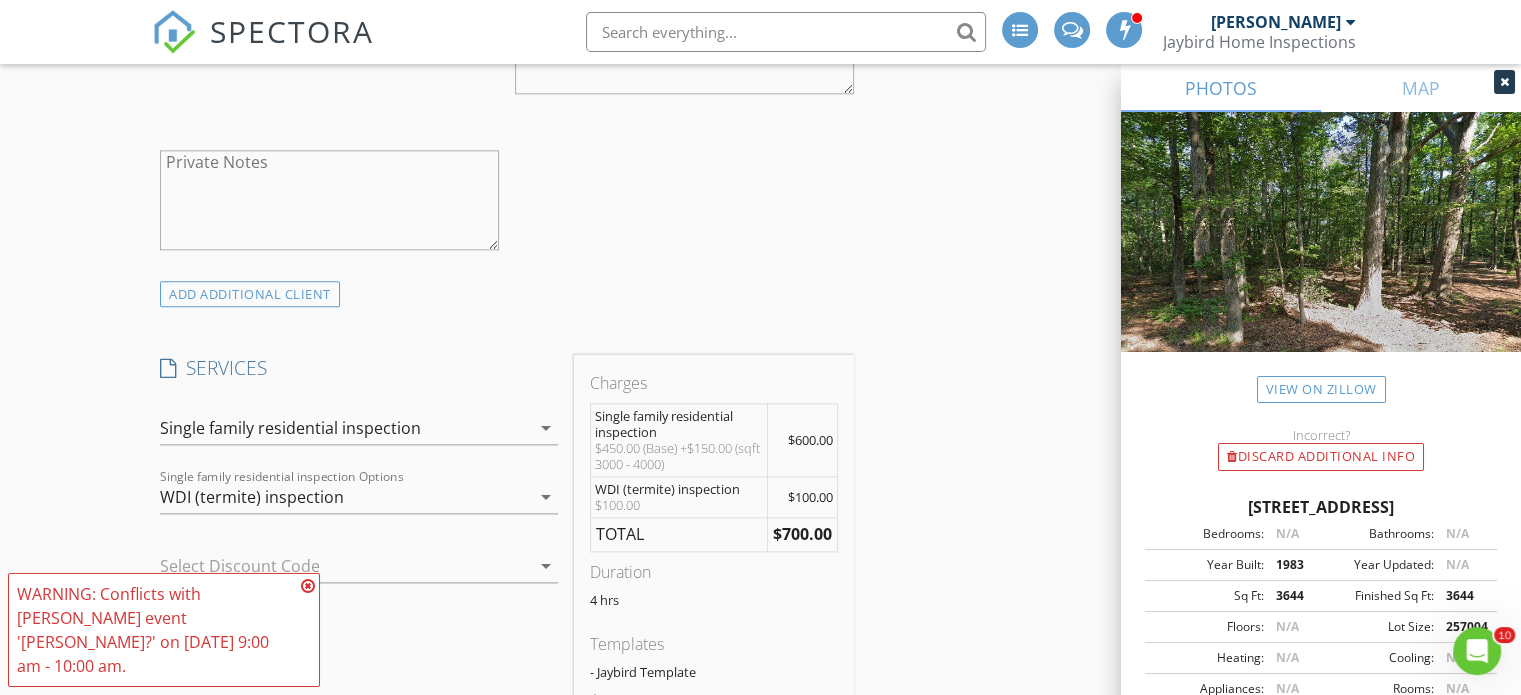click on "WDI (termite) inspection" at bounding box center [252, 497] 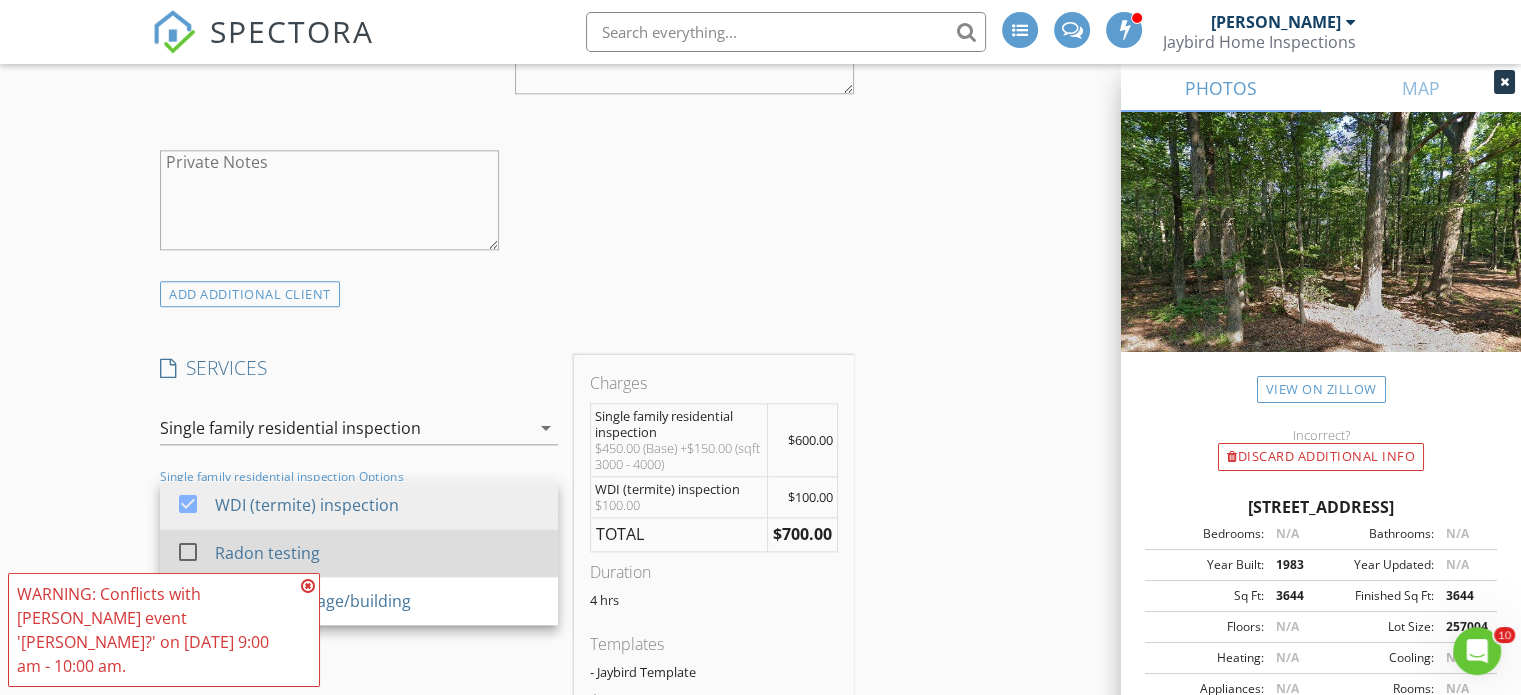 drag, startPoint x: 299, startPoint y: 543, endPoint x: 259, endPoint y: 533, distance: 41.231056 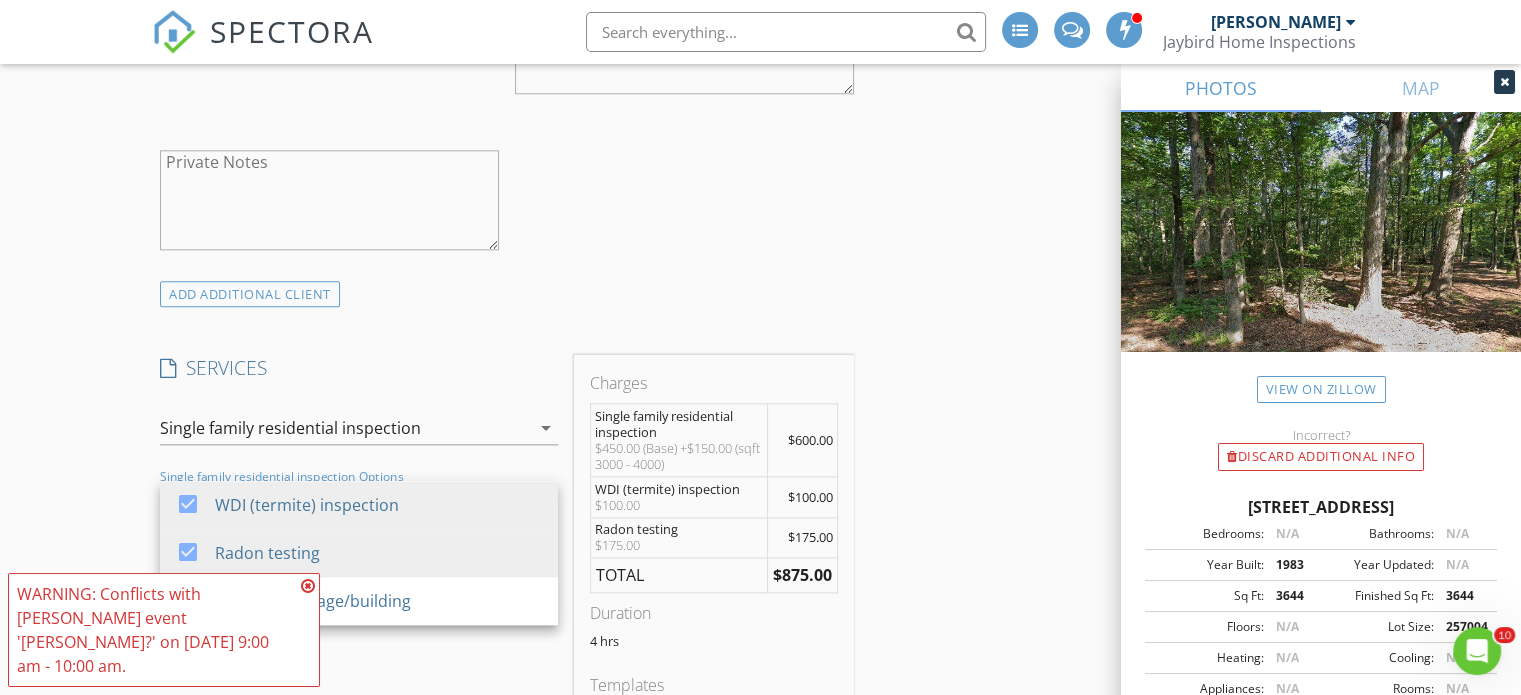 click on "New Inspection
INSPECTOR(S)
check_box   Jason Pertuit   PRIMARY   Jason Pertuit arrow_drop_down   check_box_outline_blank Jason Pertuit specifically requested
Date/Time
07/16/2025 9:00 AM
Location
Address Search       Address 283 Forked Neck Rd   Unit   City Shamong   State NJ   Zip 08088   County Burlington     Square Feet 3644   Year Built 1983   Foundation arrow_drop_down     Jason Pertuit     16.5 miles     (24 minutes)
client
check_box Enable Client CC email for this inspection   Client Search     check_box_outline_blank Client is a Company/Organization     First Name Joey   Last Name DiBenedetto   Email jdiben3@gmail.com   CC Email   Phone 856-562-0582   Address   City   State   Zip     Tags         Notes   Private Notes
client
Client Search     check_box_outline_blank Client is a Company/Organization" at bounding box center (760, 337) 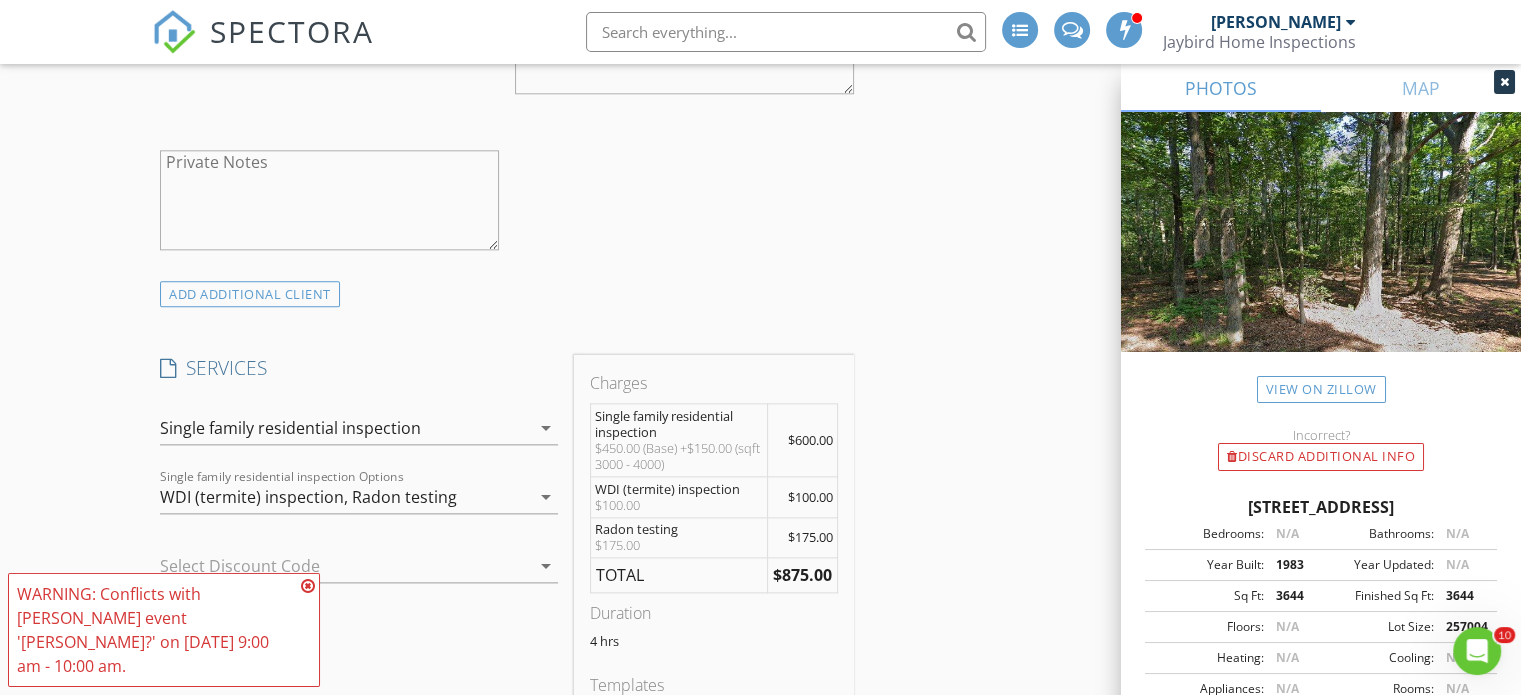 click at bounding box center (308, 586) 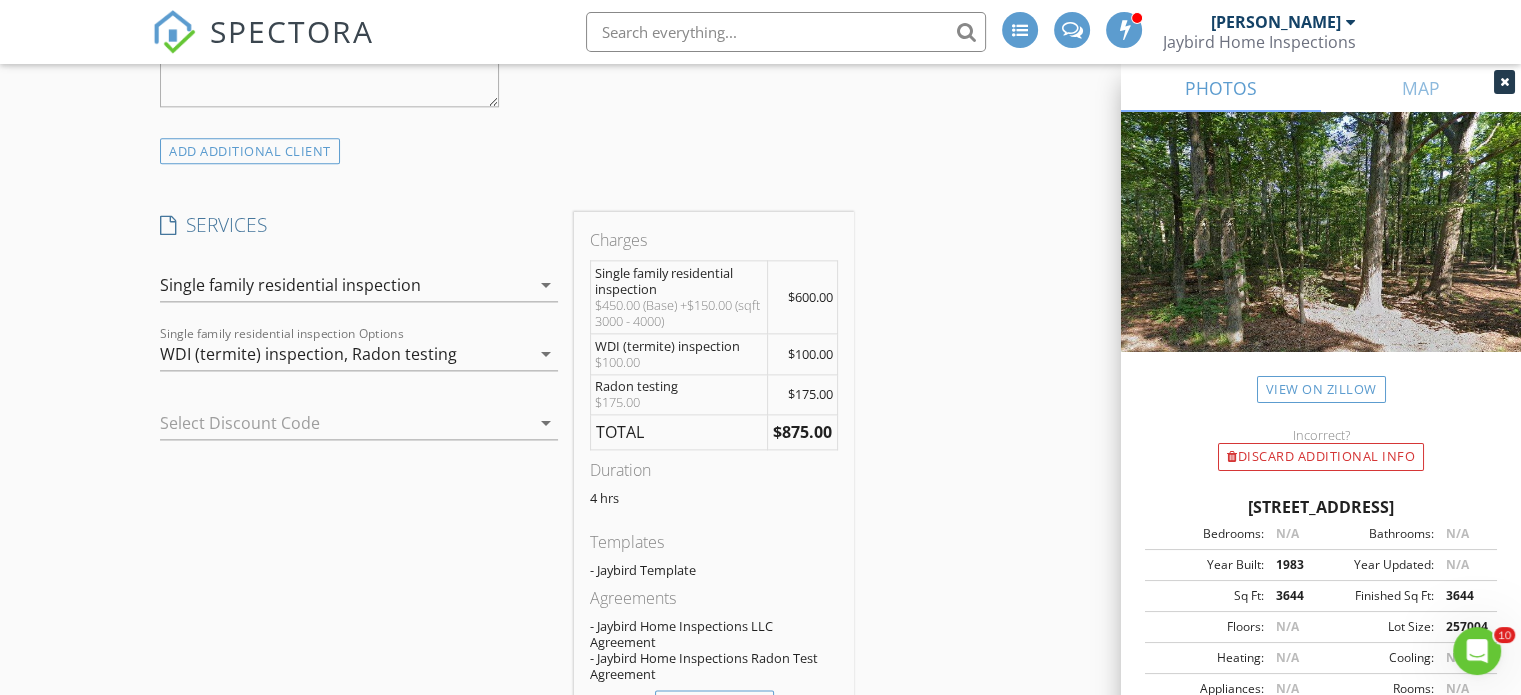 scroll, scrollTop: 2655, scrollLeft: 0, axis: vertical 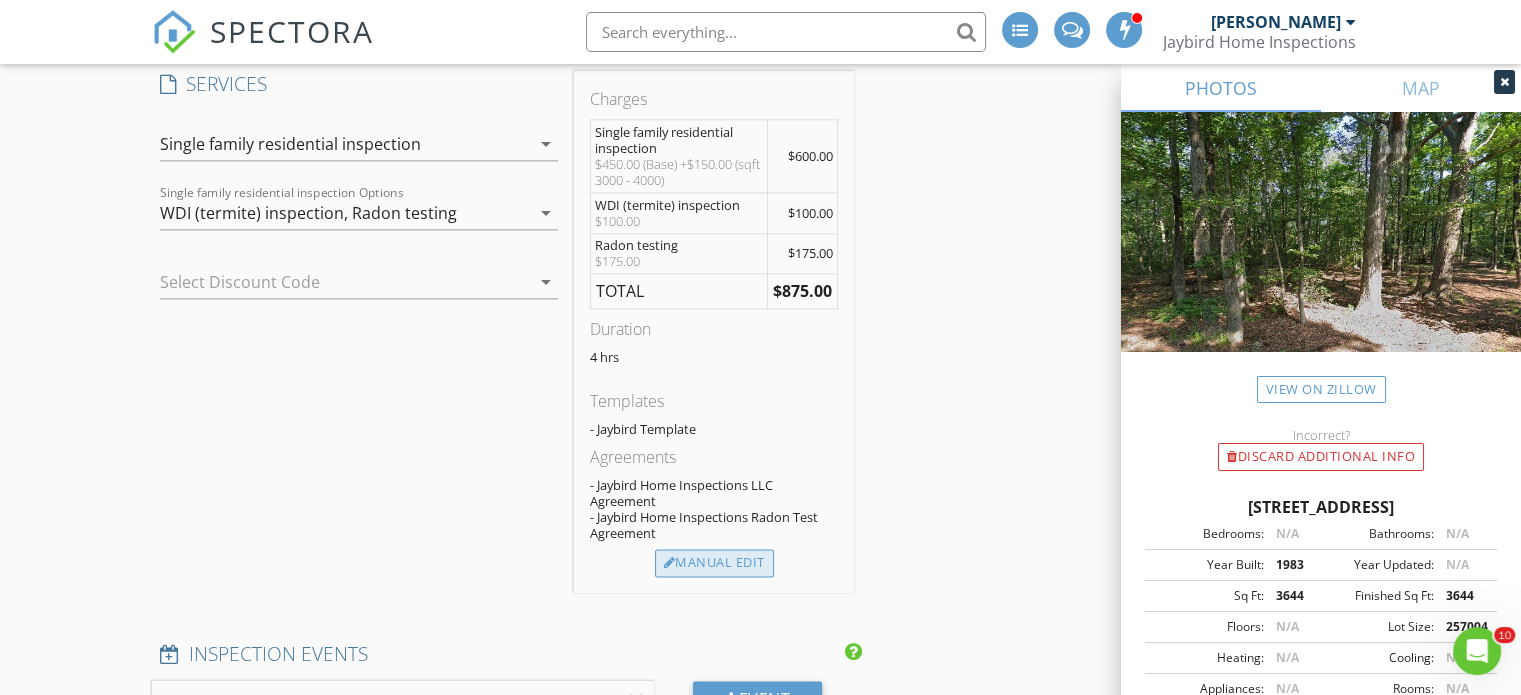 click on "Manual Edit" at bounding box center (714, 563) 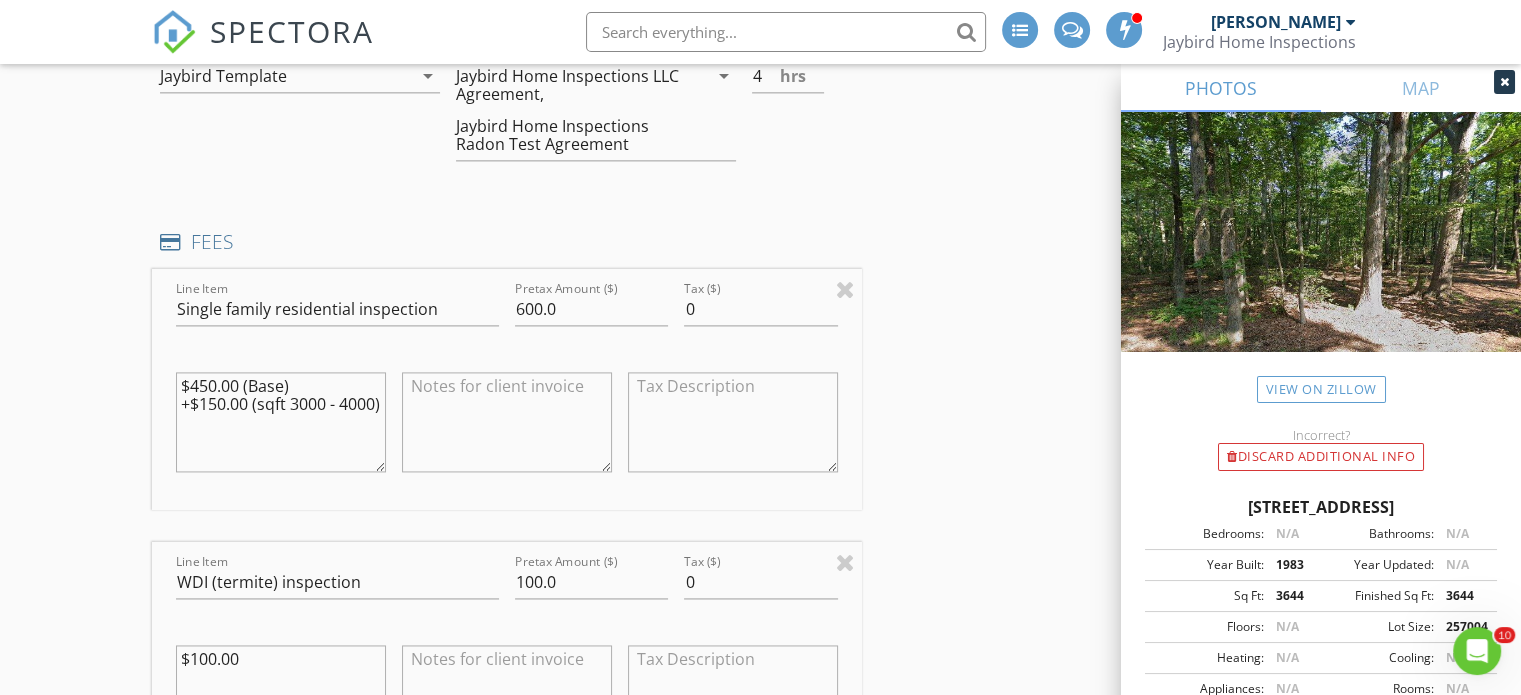 scroll, scrollTop: 2855, scrollLeft: 0, axis: vertical 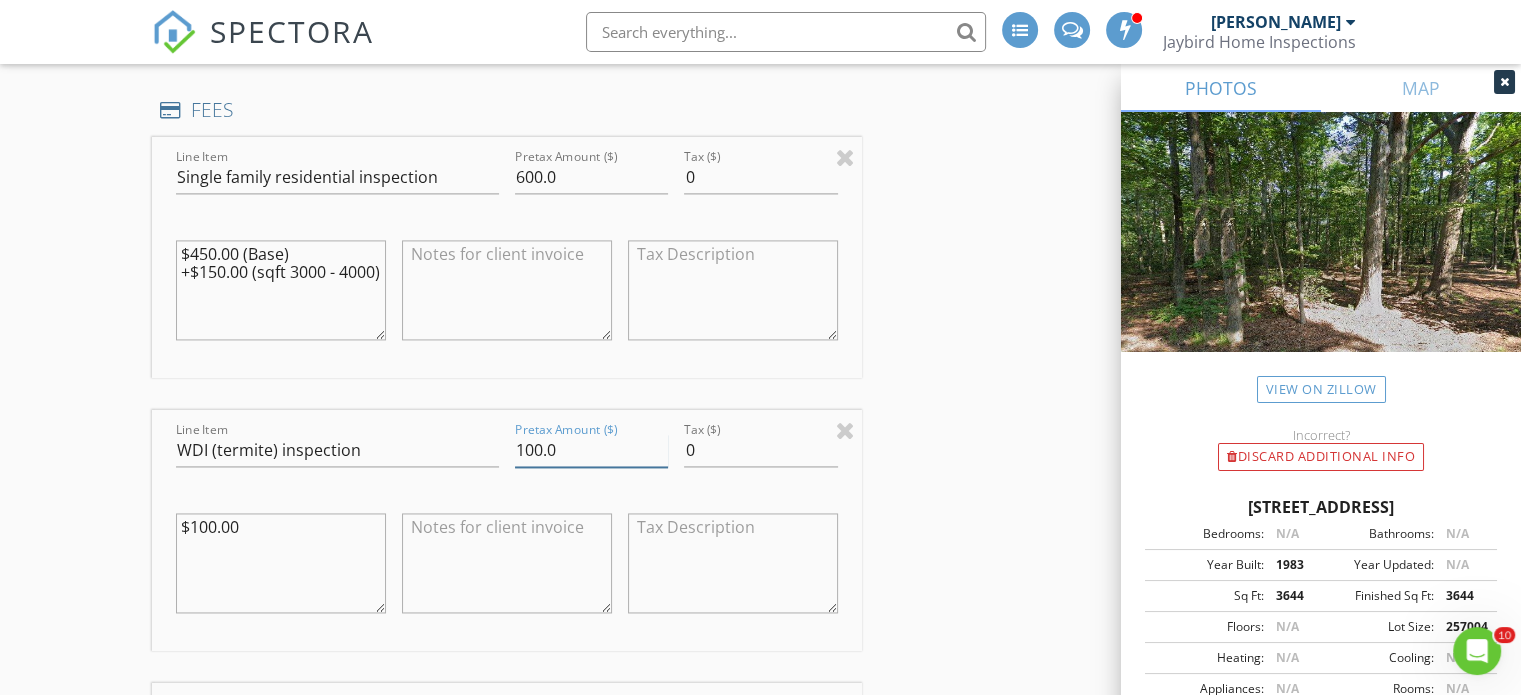 drag, startPoint x: 540, startPoint y: 456, endPoint x: 523, endPoint y: 456, distance: 17 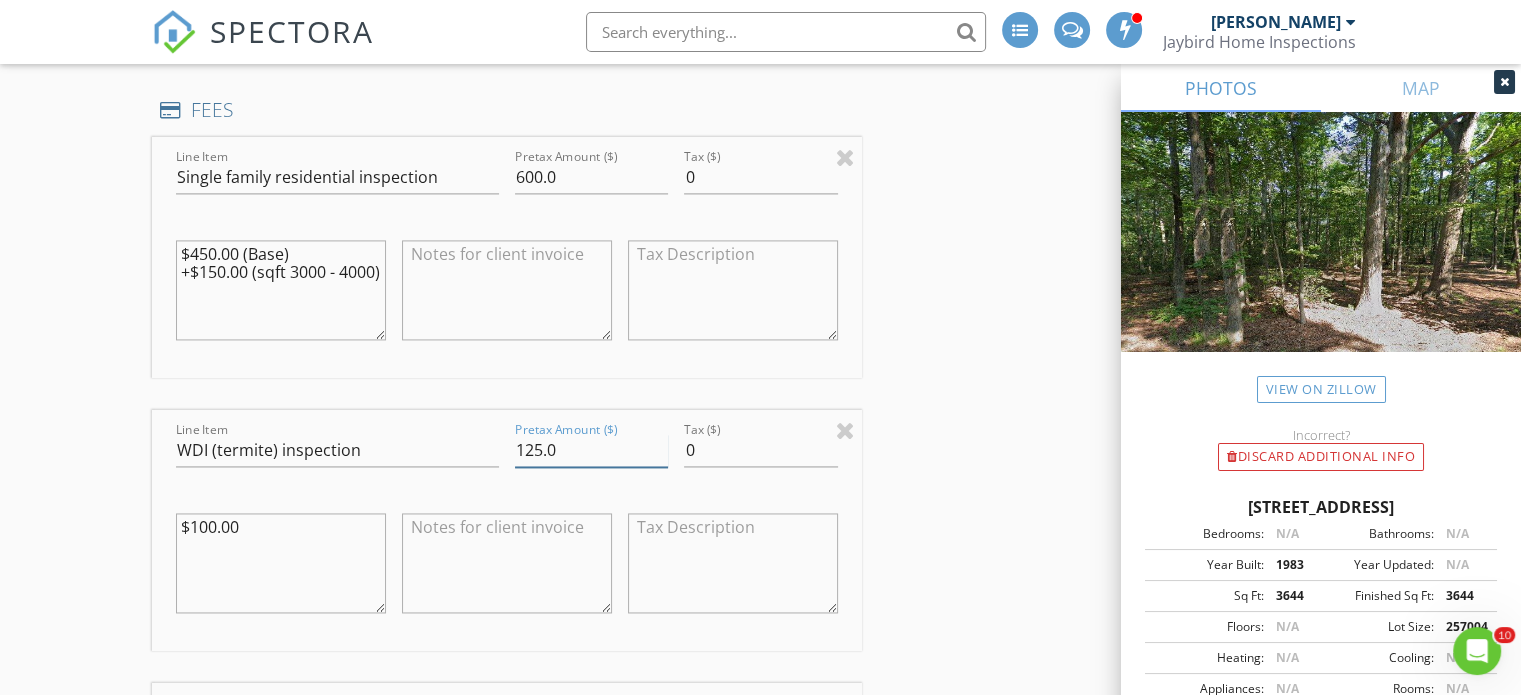 type on "125.0" 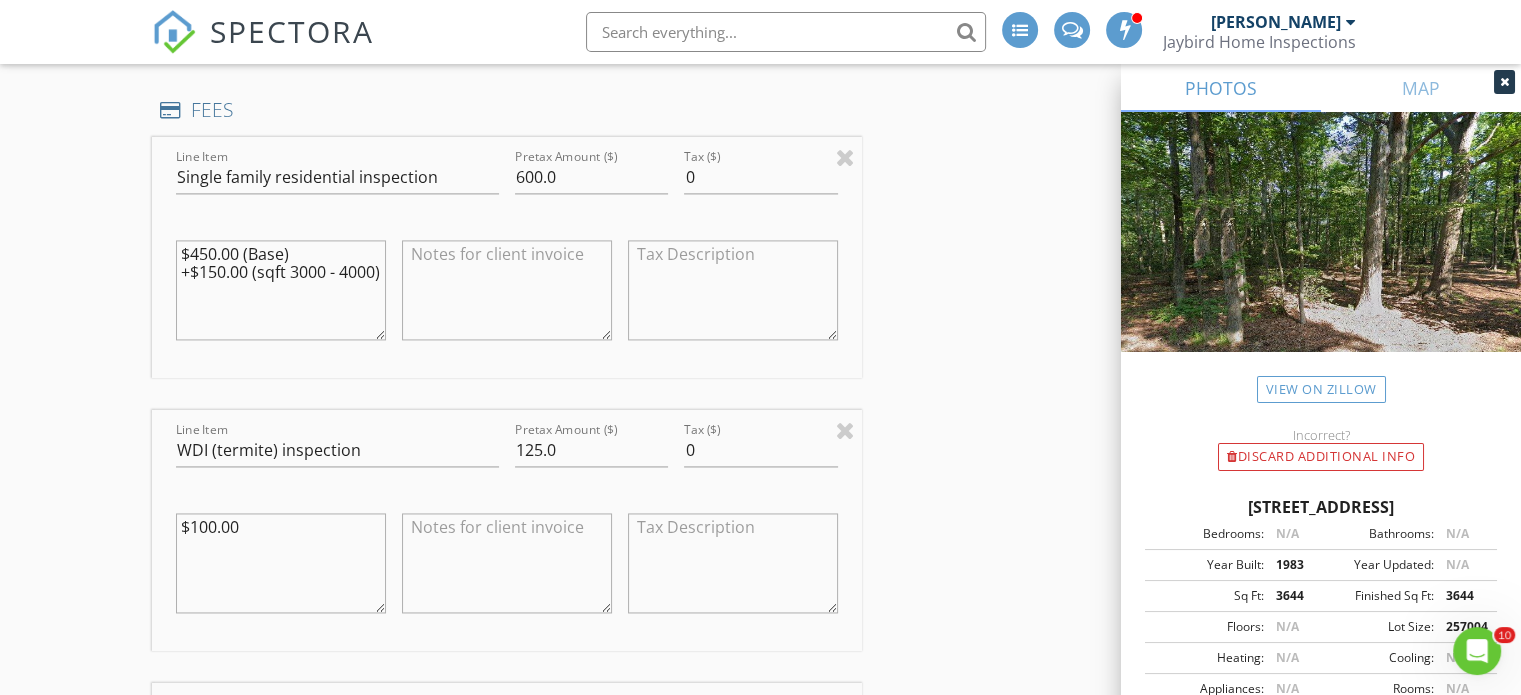 click on "$100.00" at bounding box center (281, 563) 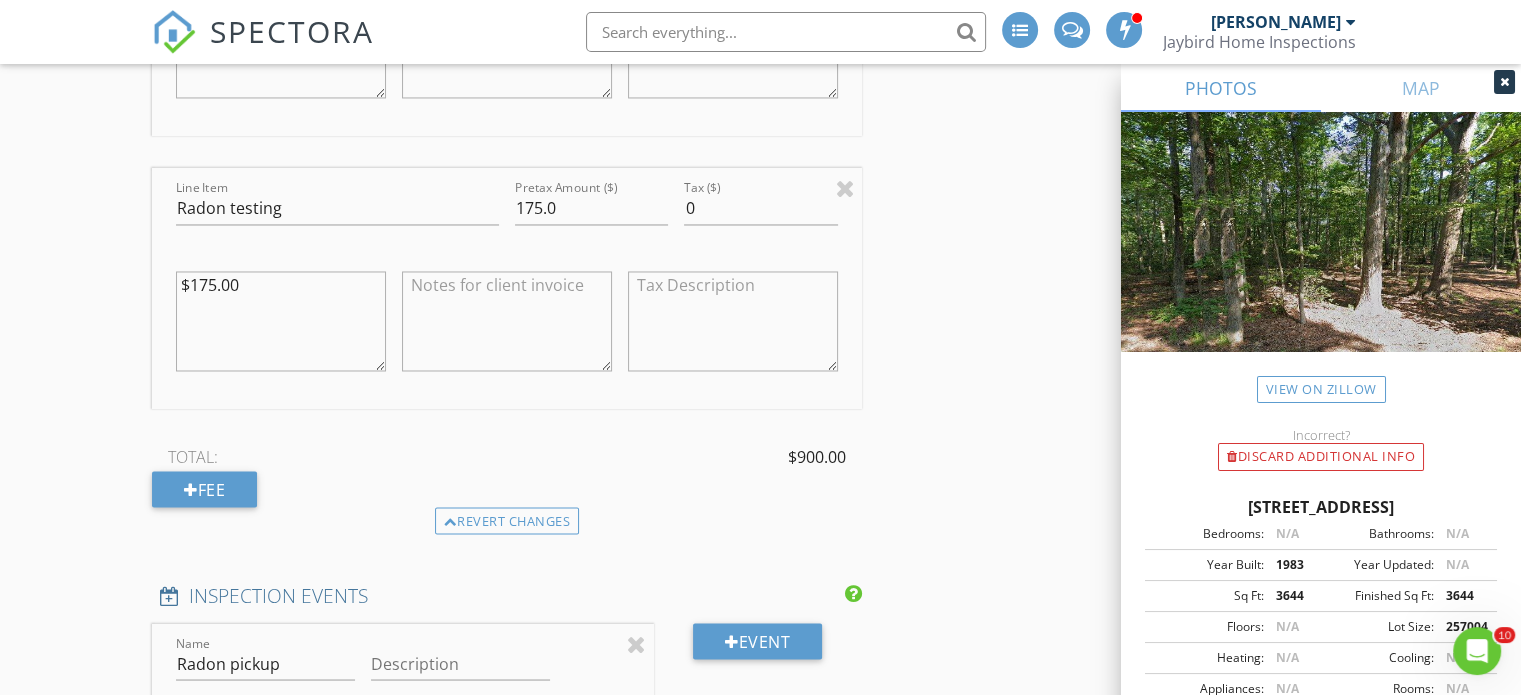 scroll, scrollTop: 3356, scrollLeft: 0, axis: vertical 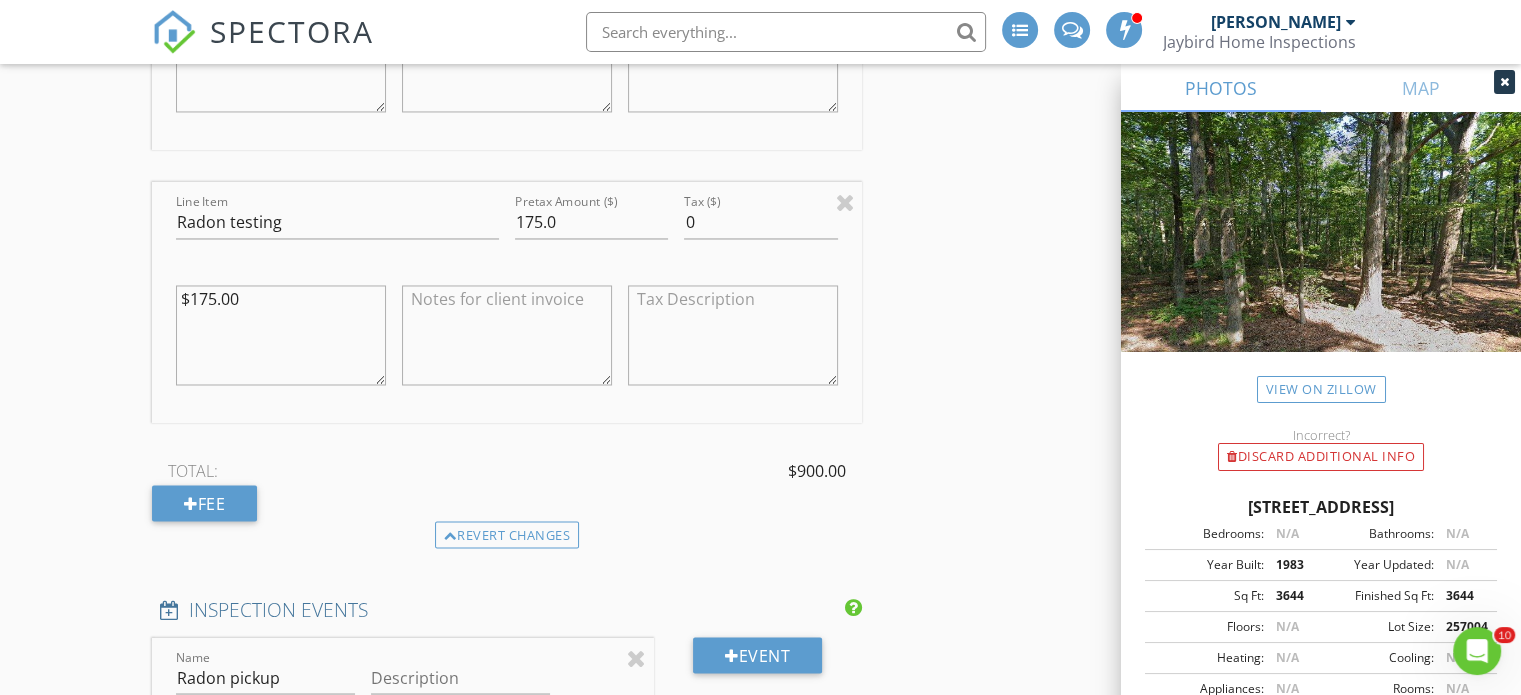 type on "$125.00" 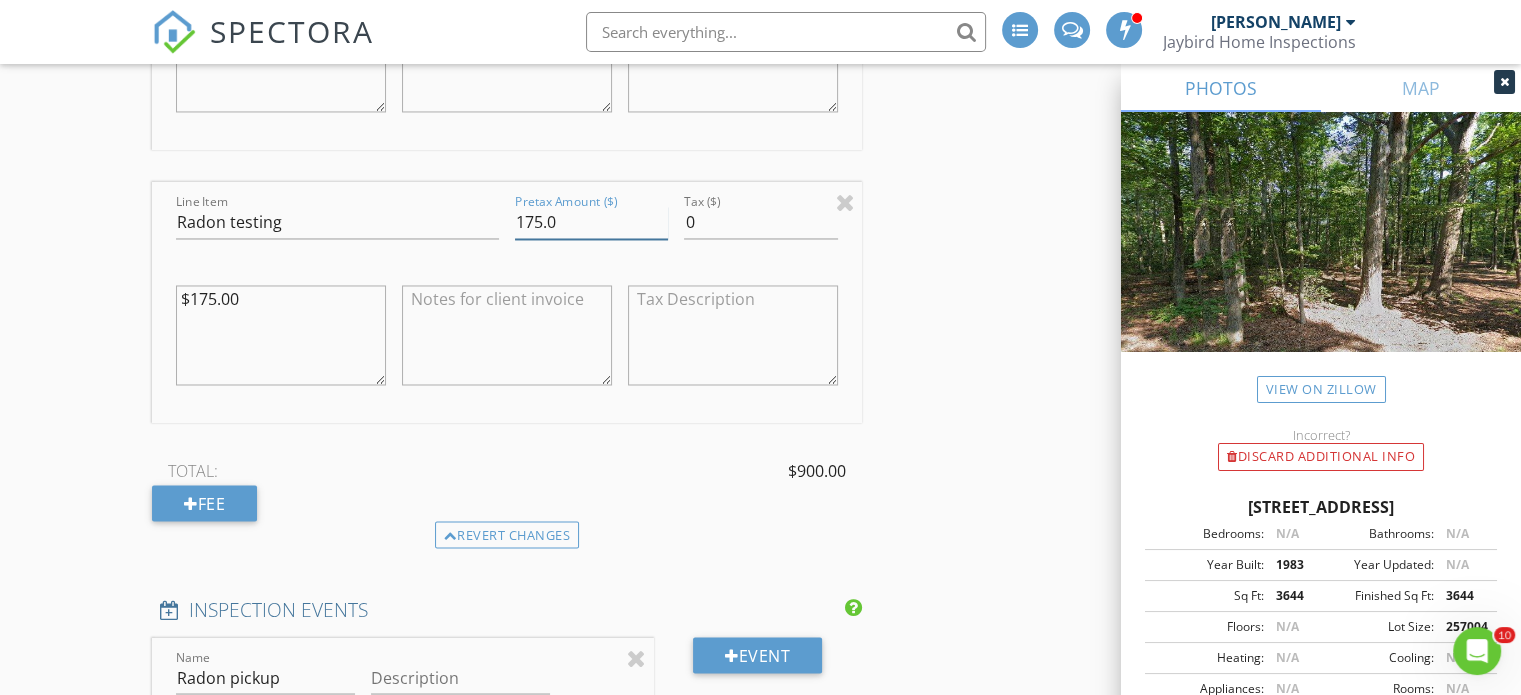 drag, startPoint x: 544, startPoint y: 223, endPoint x: 528, endPoint y: 225, distance: 16.124516 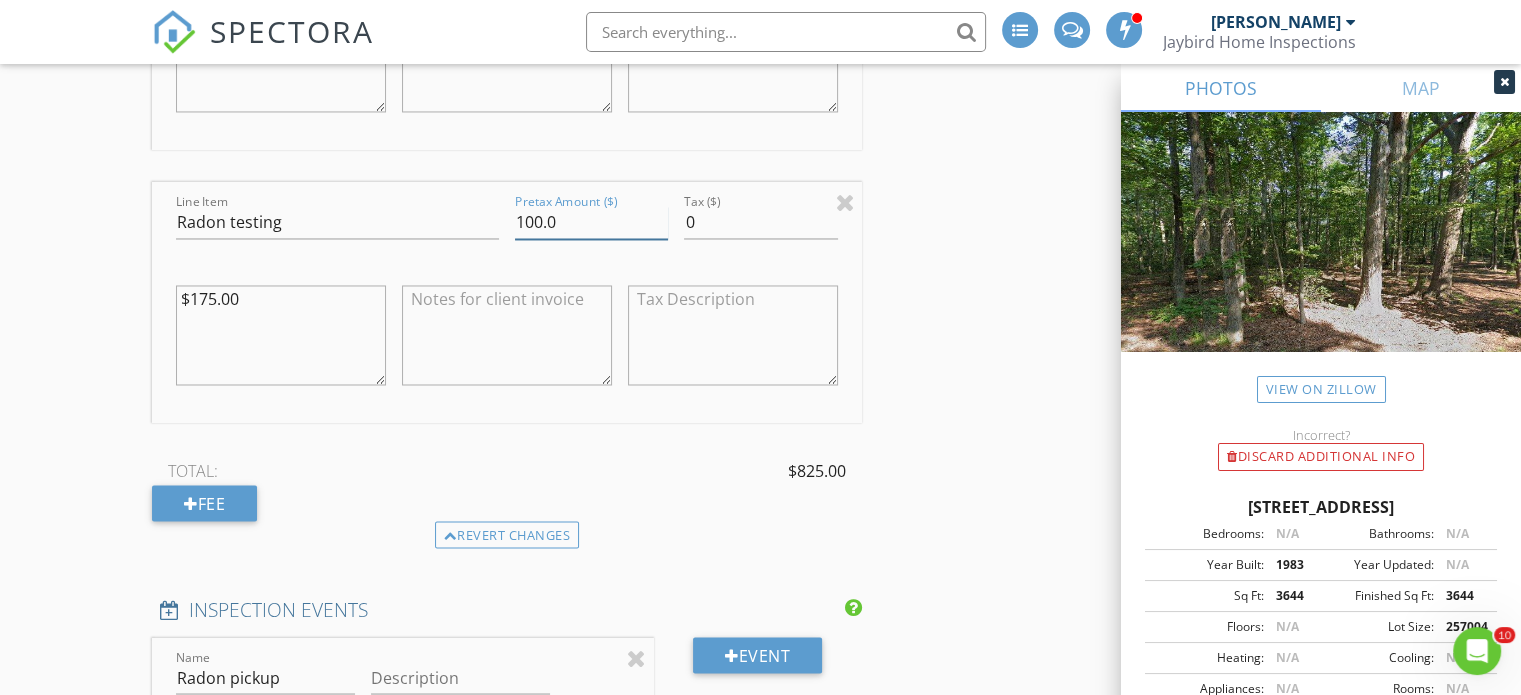 type on "100.0" 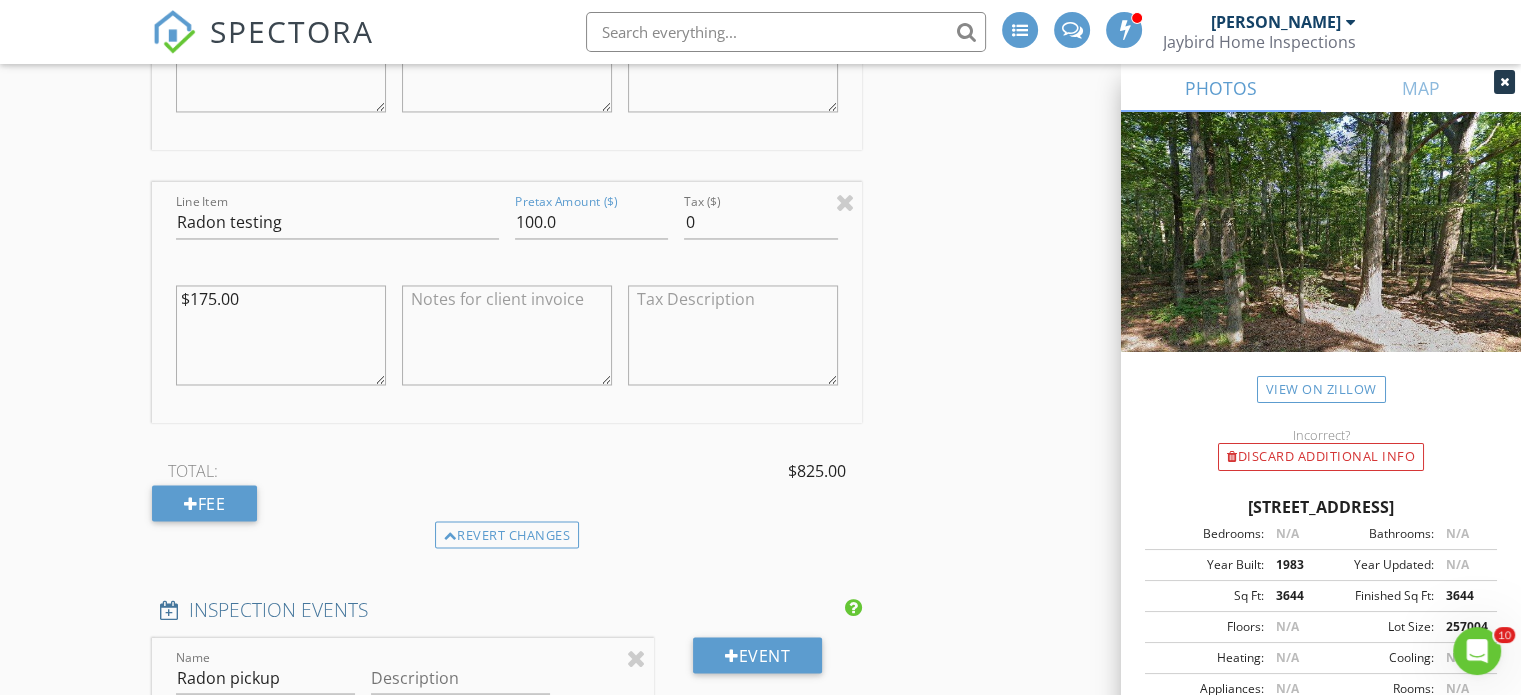 click at bounding box center (507, 335) 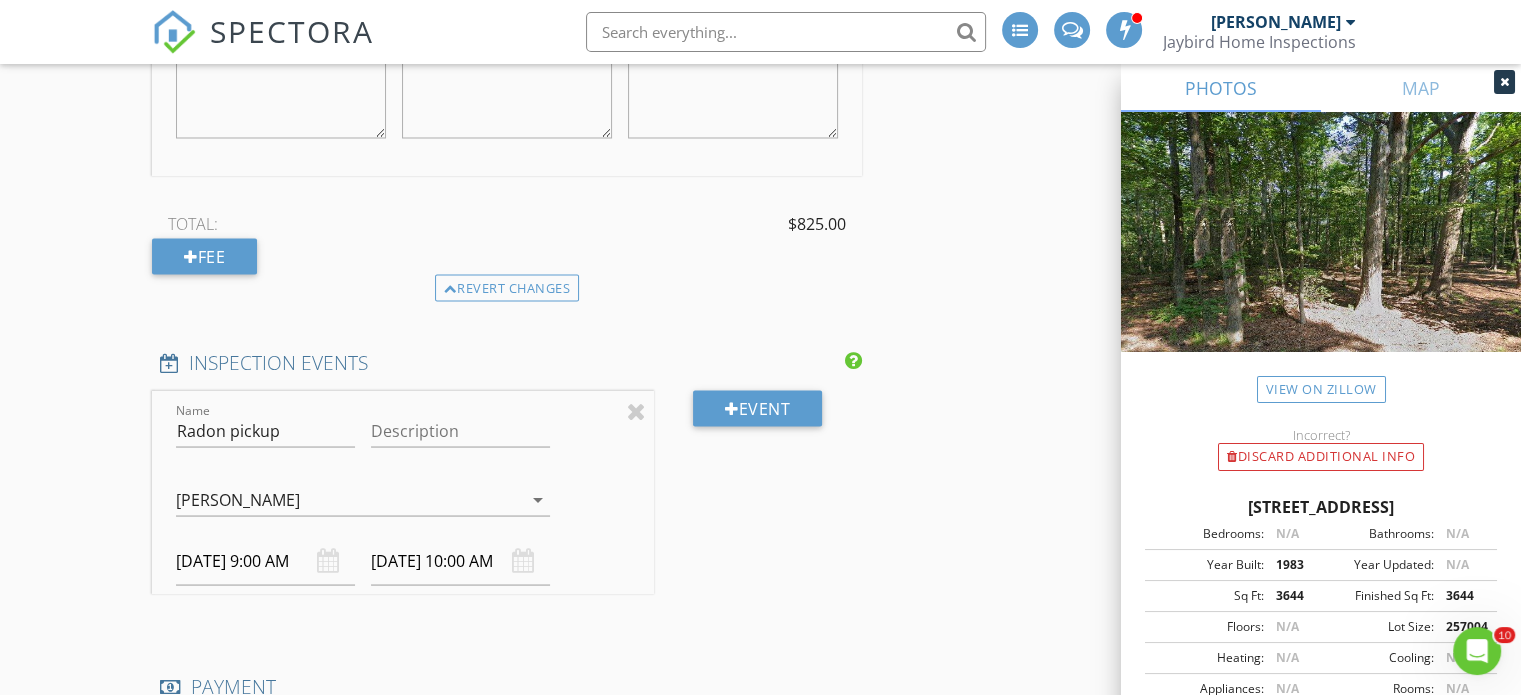 scroll, scrollTop: 3646, scrollLeft: 0, axis: vertical 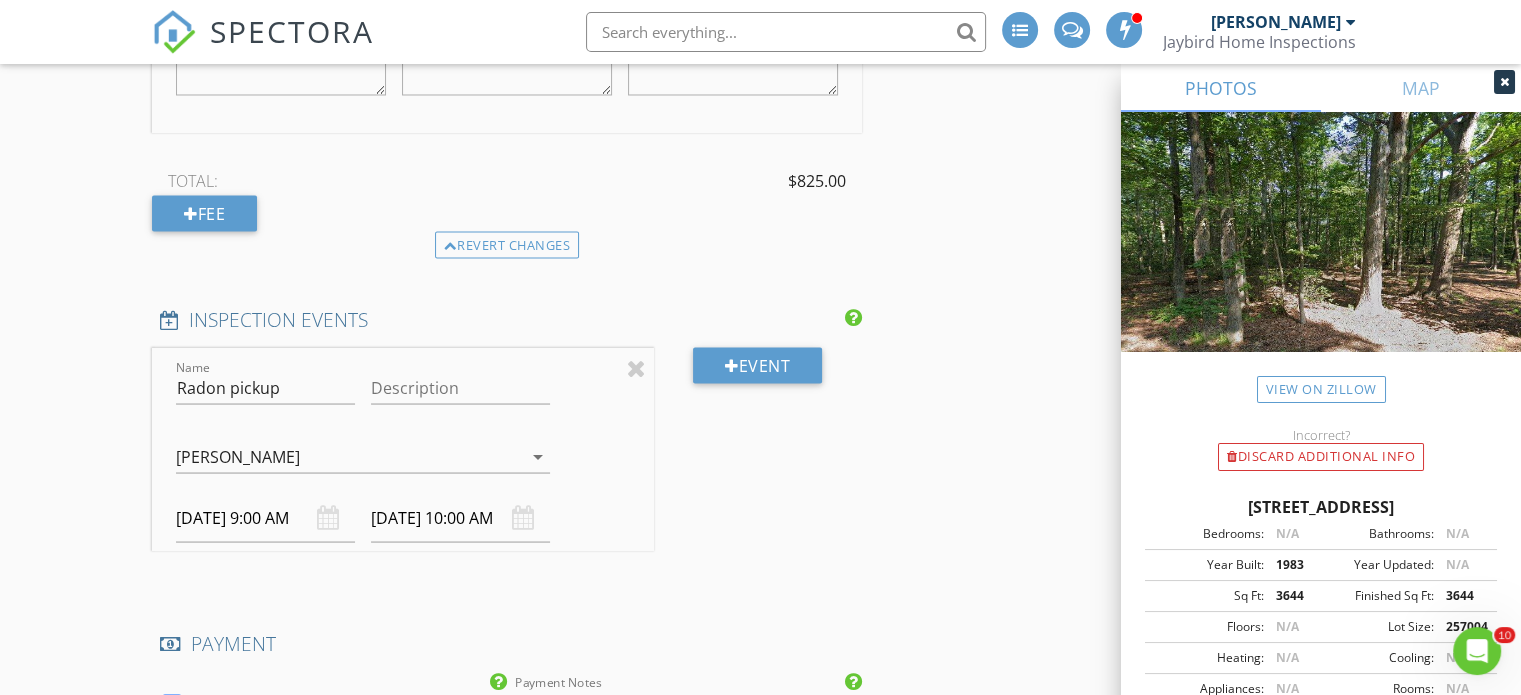 type on "bundle discount applied" 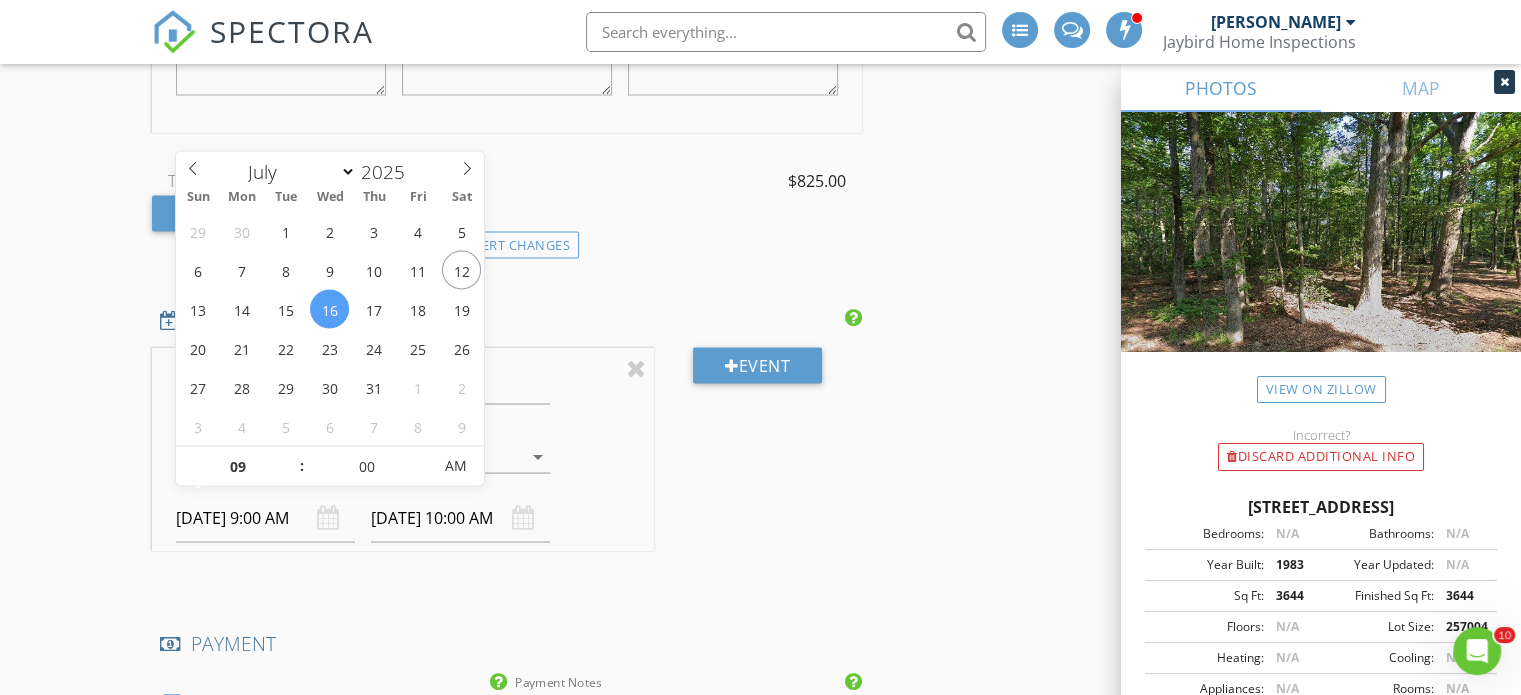 click on "[DATE] 9:00 AM" at bounding box center (265, 517) 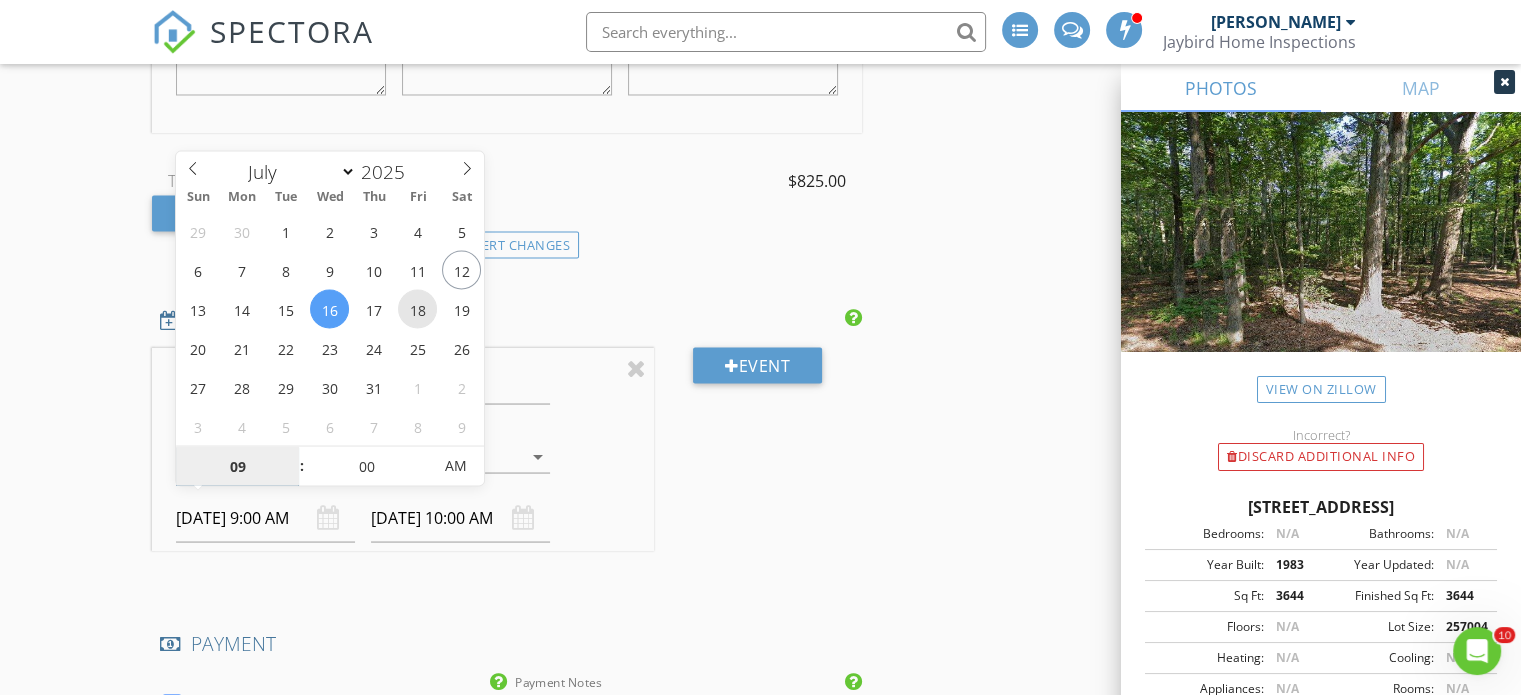 type on "07/18/2025 9:00 AM" 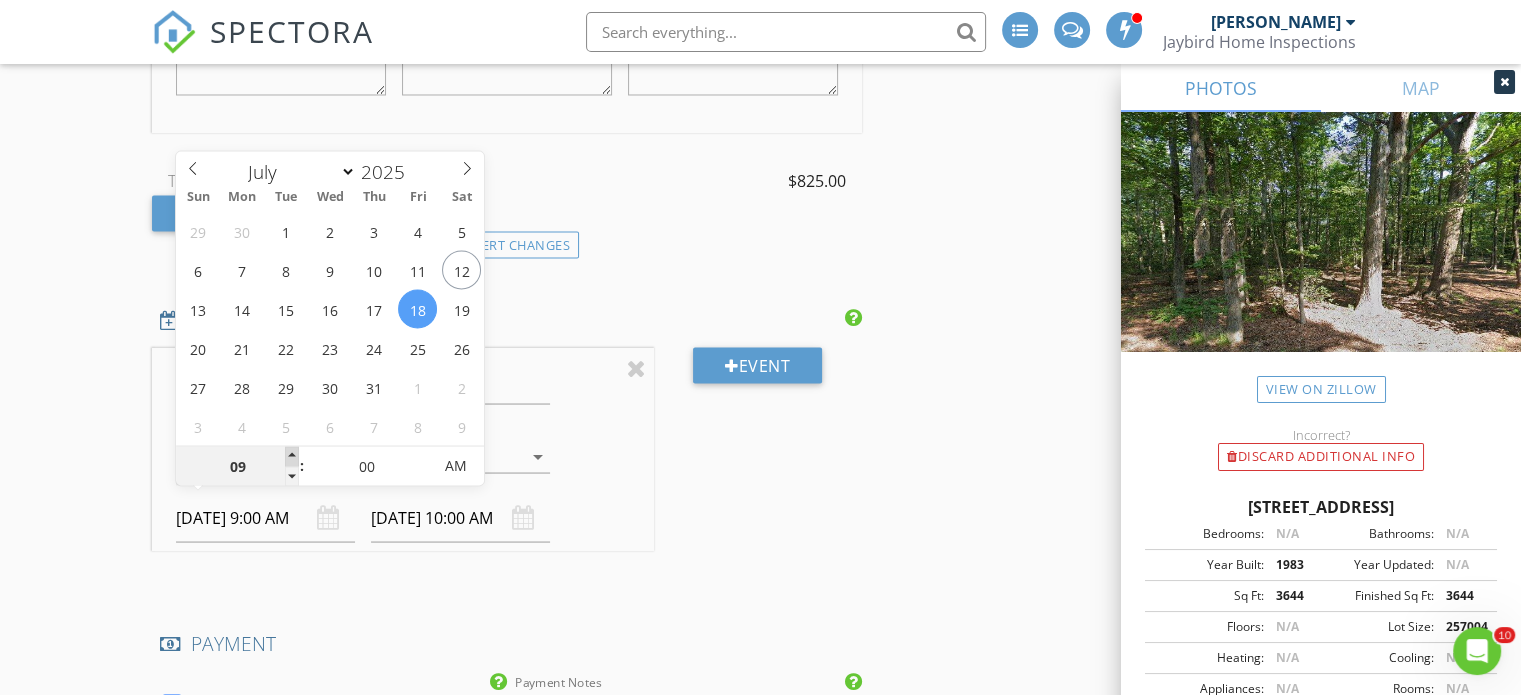 type on "10" 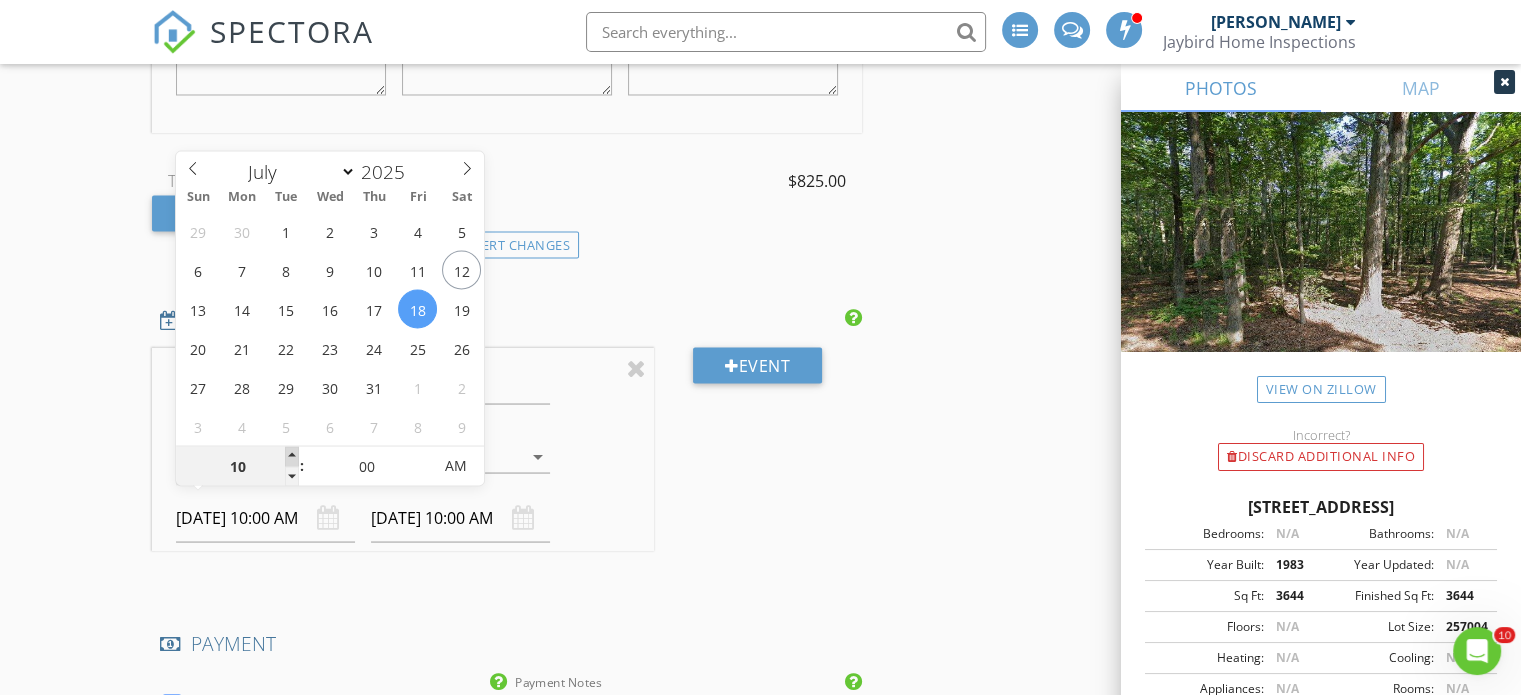 click at bounding box center (292, 456) 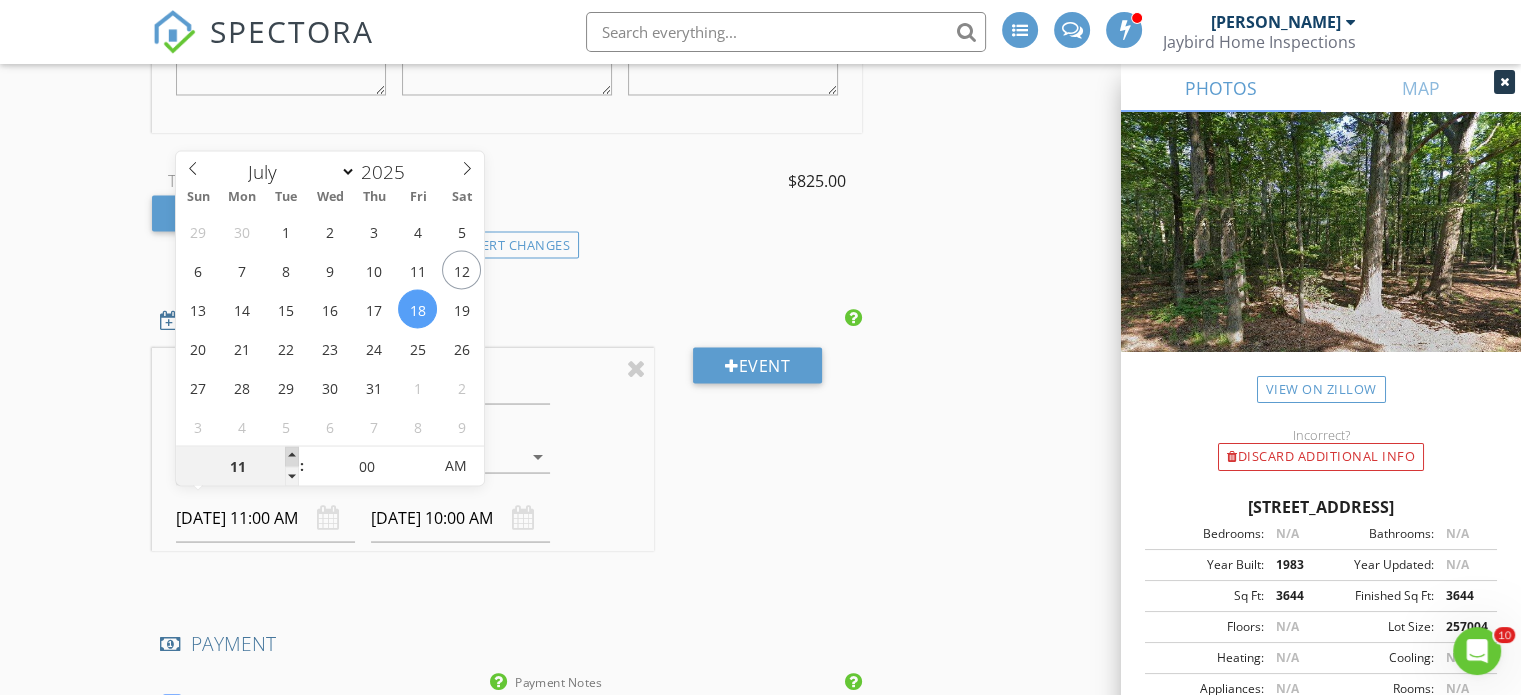 click at bounding box center [292, 456] 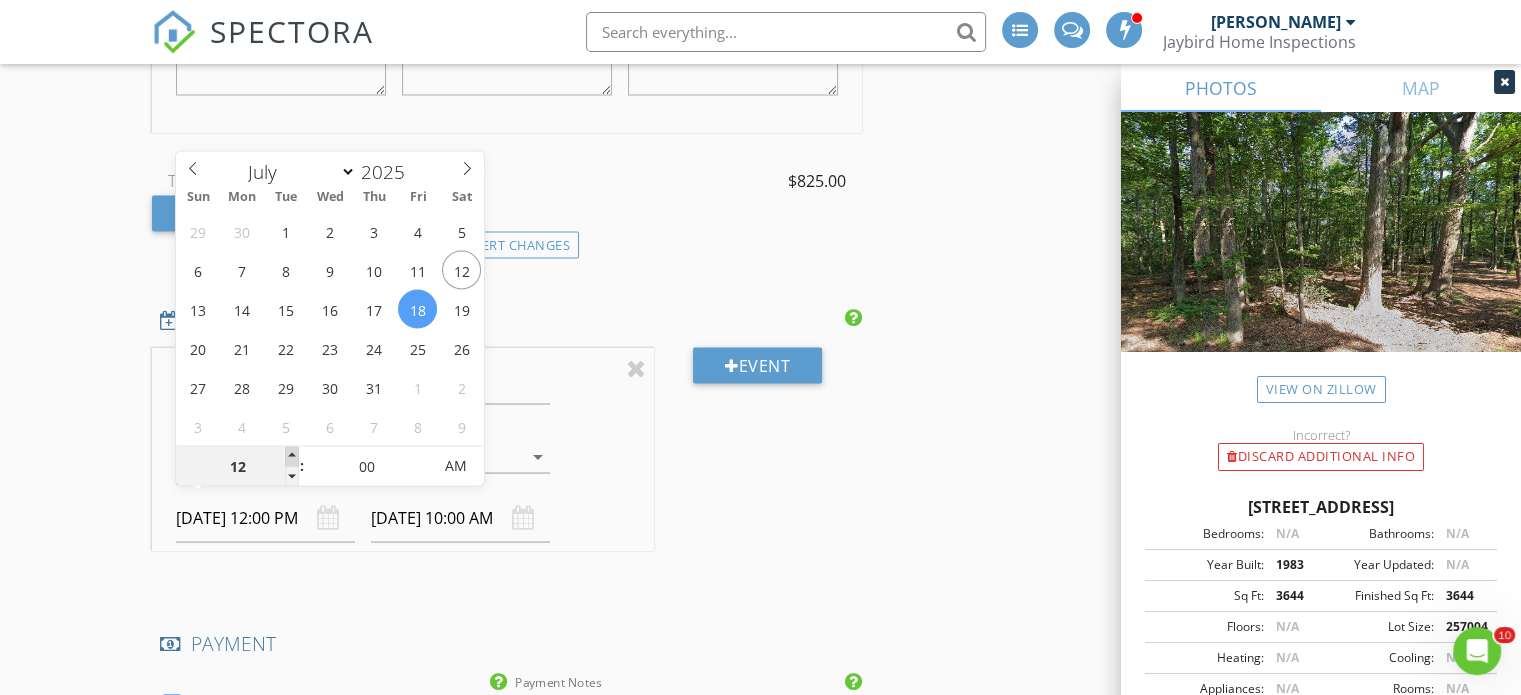 click at bounding box center [292, 456] 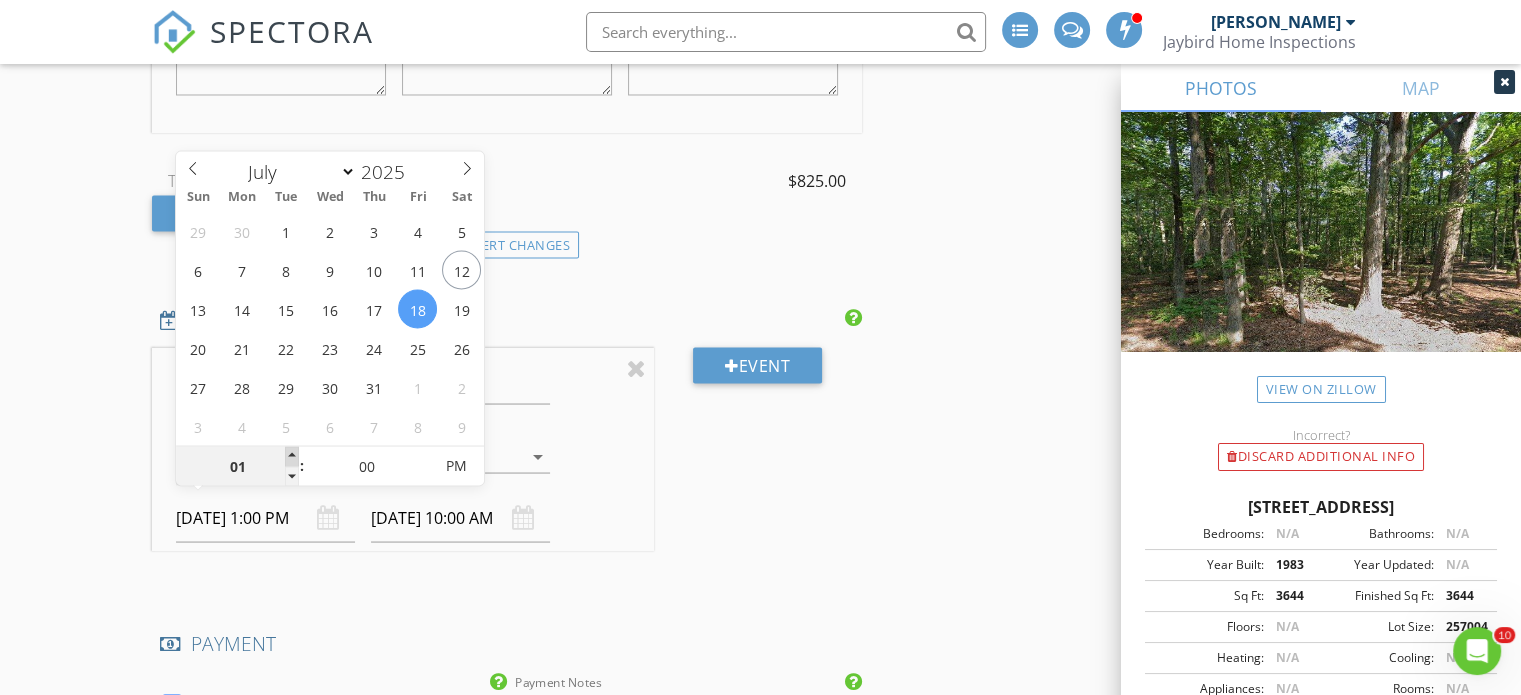 click at bounding box center (292, 456) 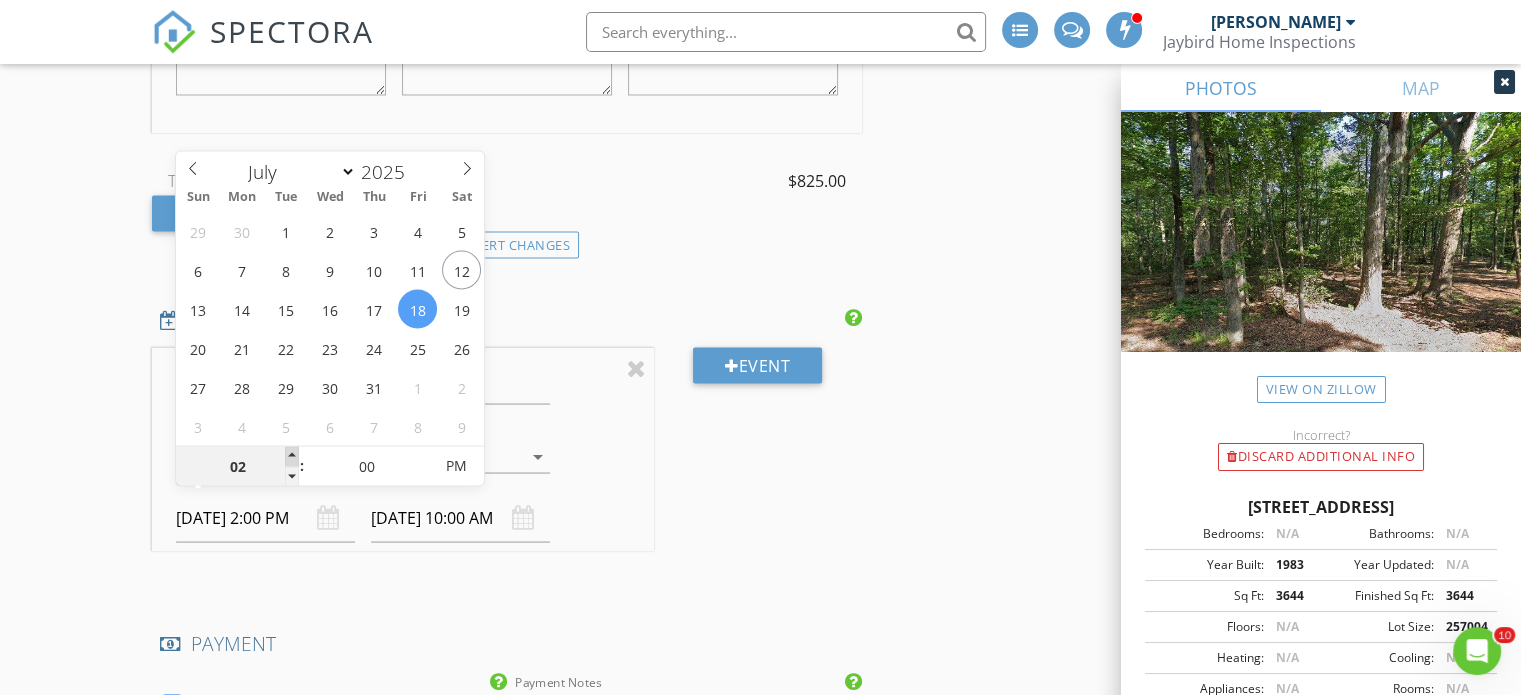 click at bounding box center [292, 456] 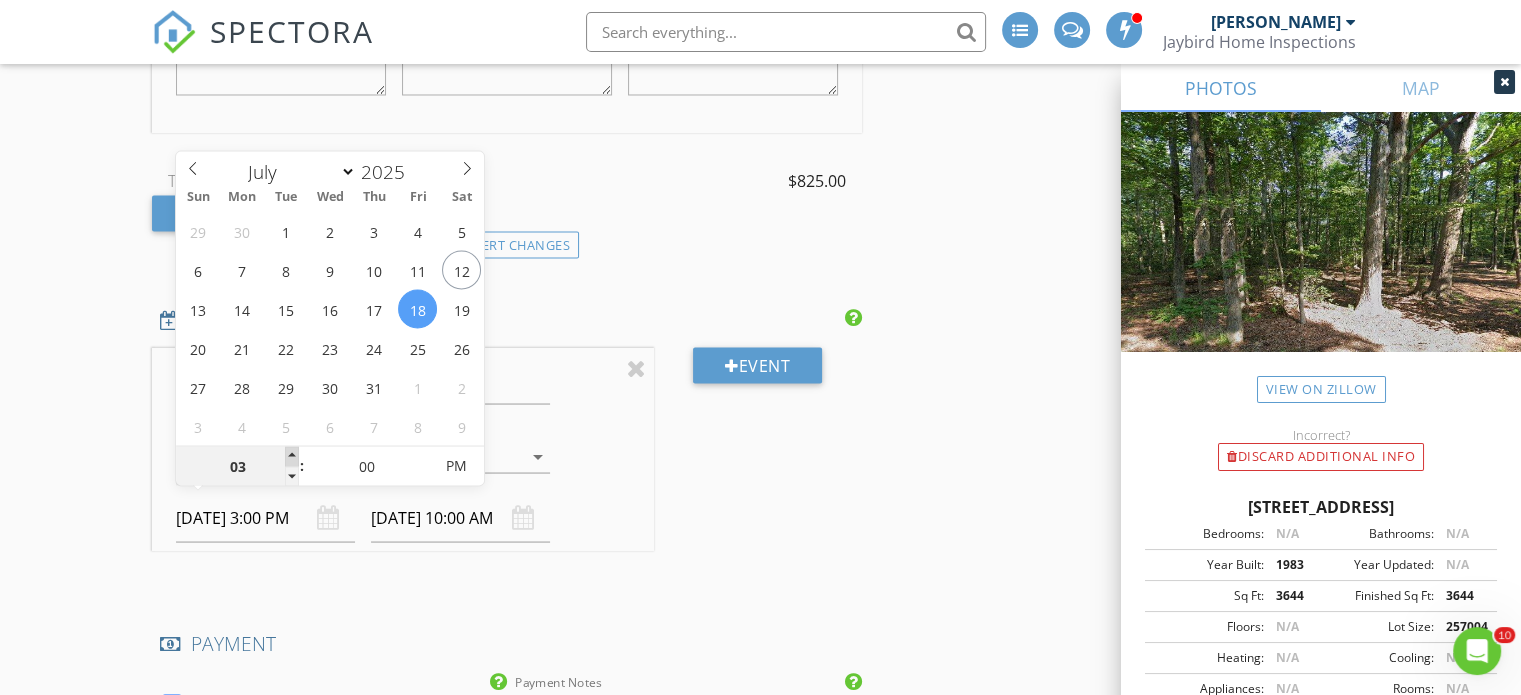 click at bounding box center (292, 456) 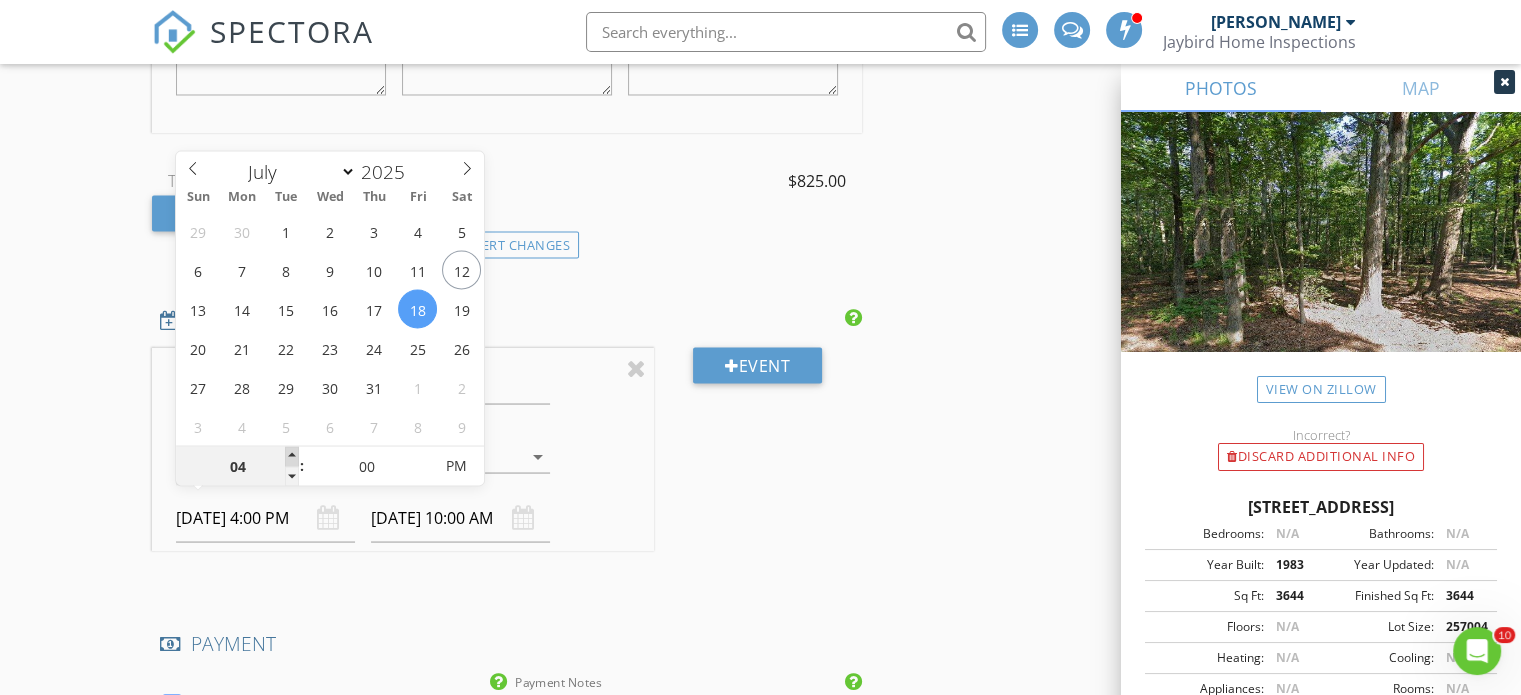 click at bounding box center [292, 456] 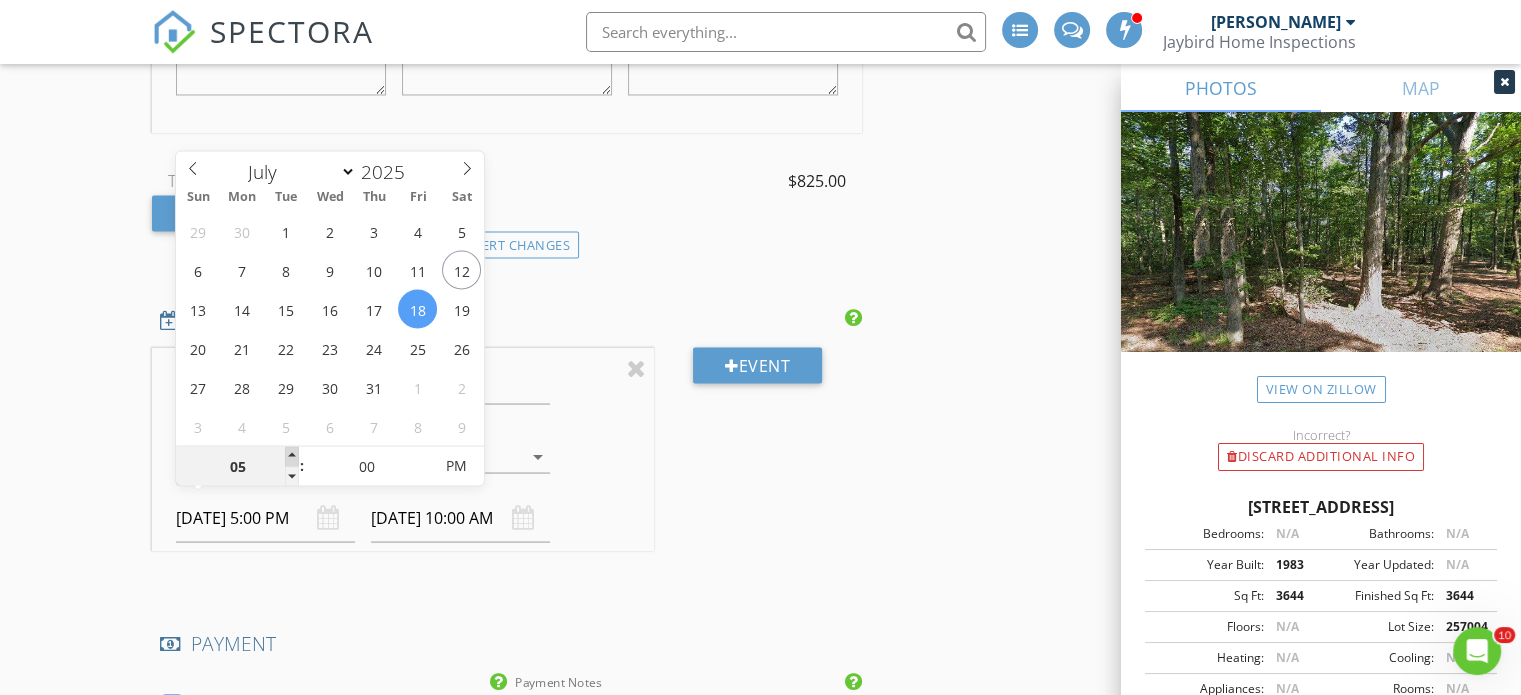 click at bounding box center (292, 456) 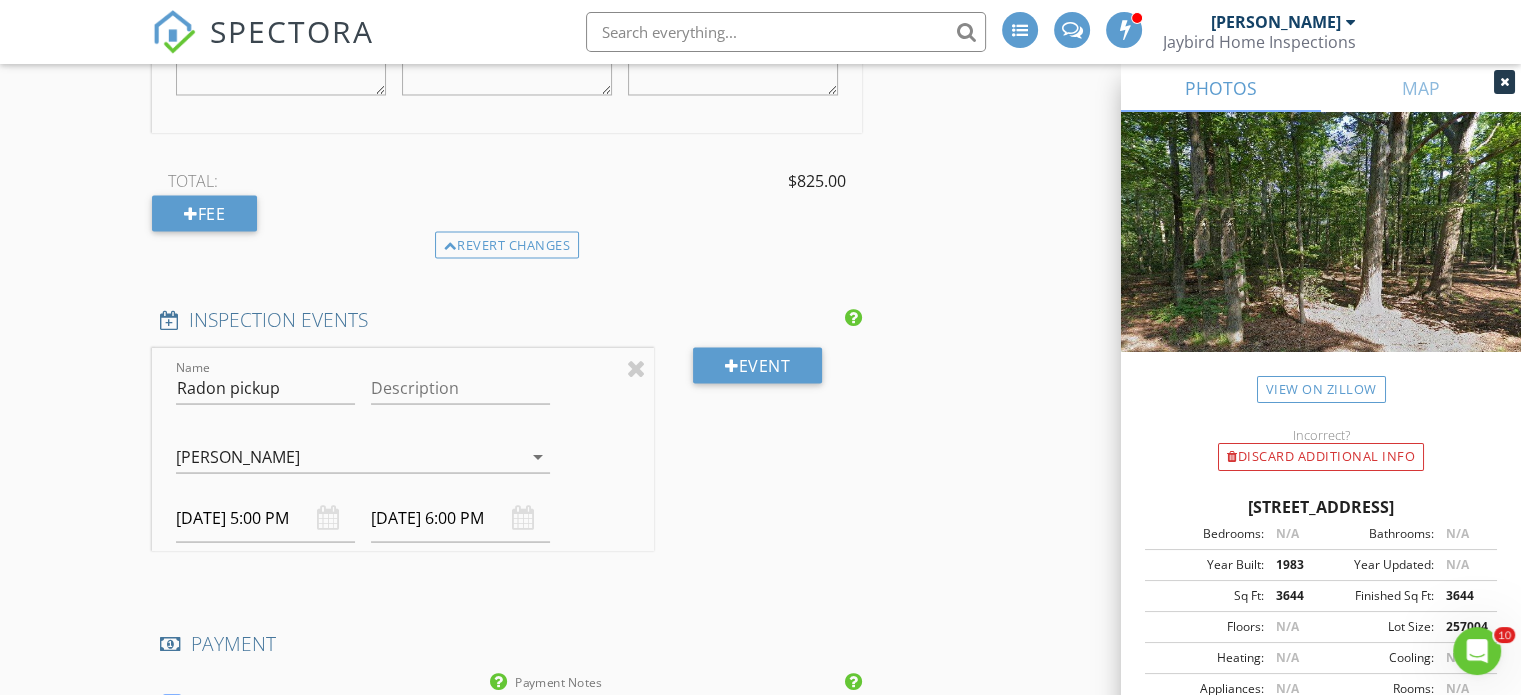 click on "Event" at bounding box center (758, 464) 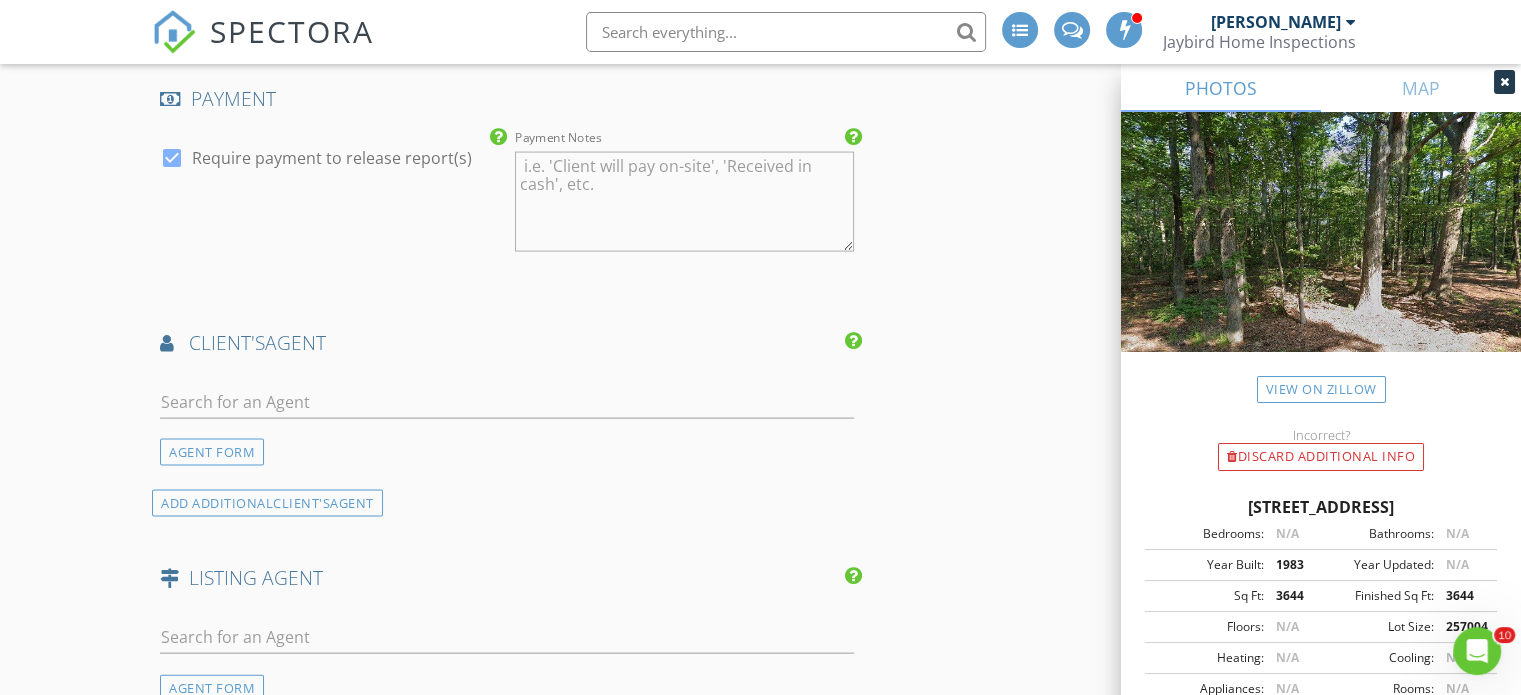 scroll, scrollTop: 4240, scrollLeft: 0, axis: vertical 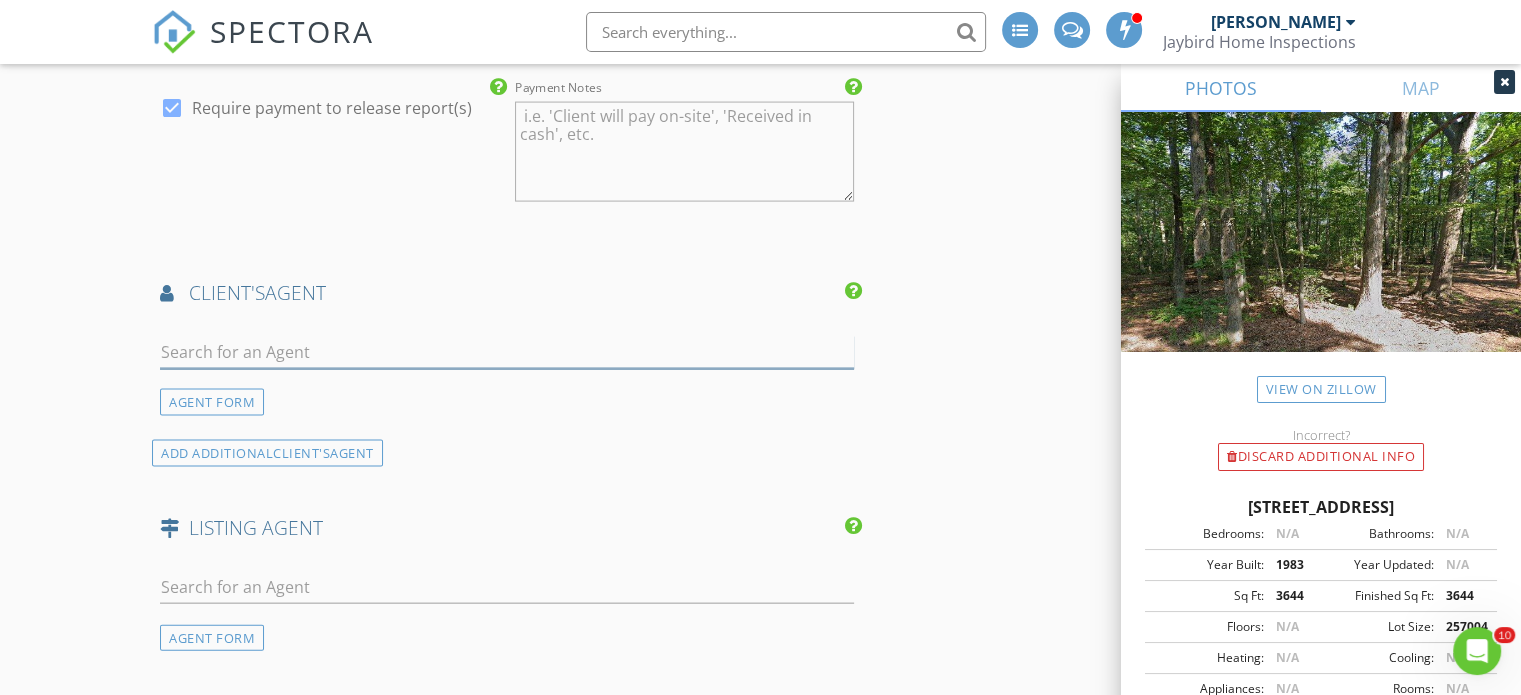 click at bounding box center (507, 352) 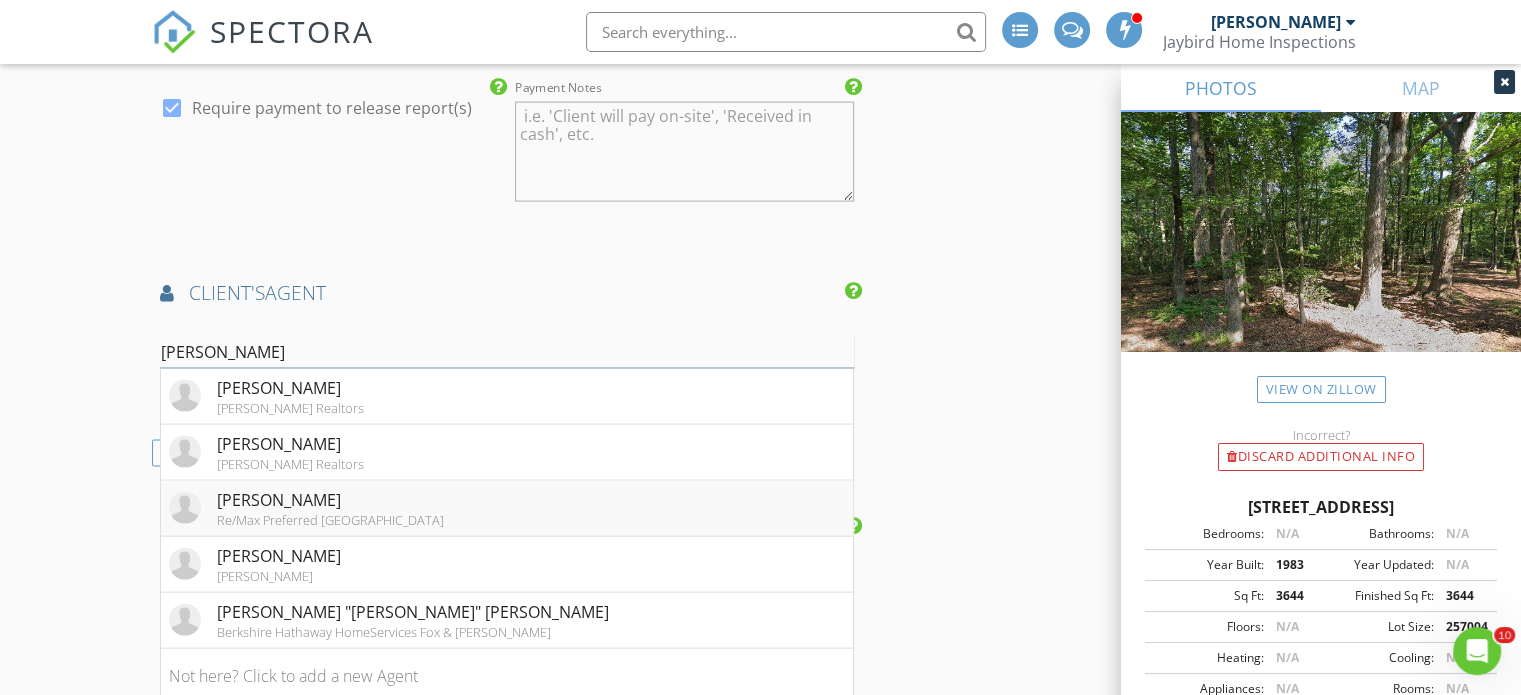 type on "jeff" 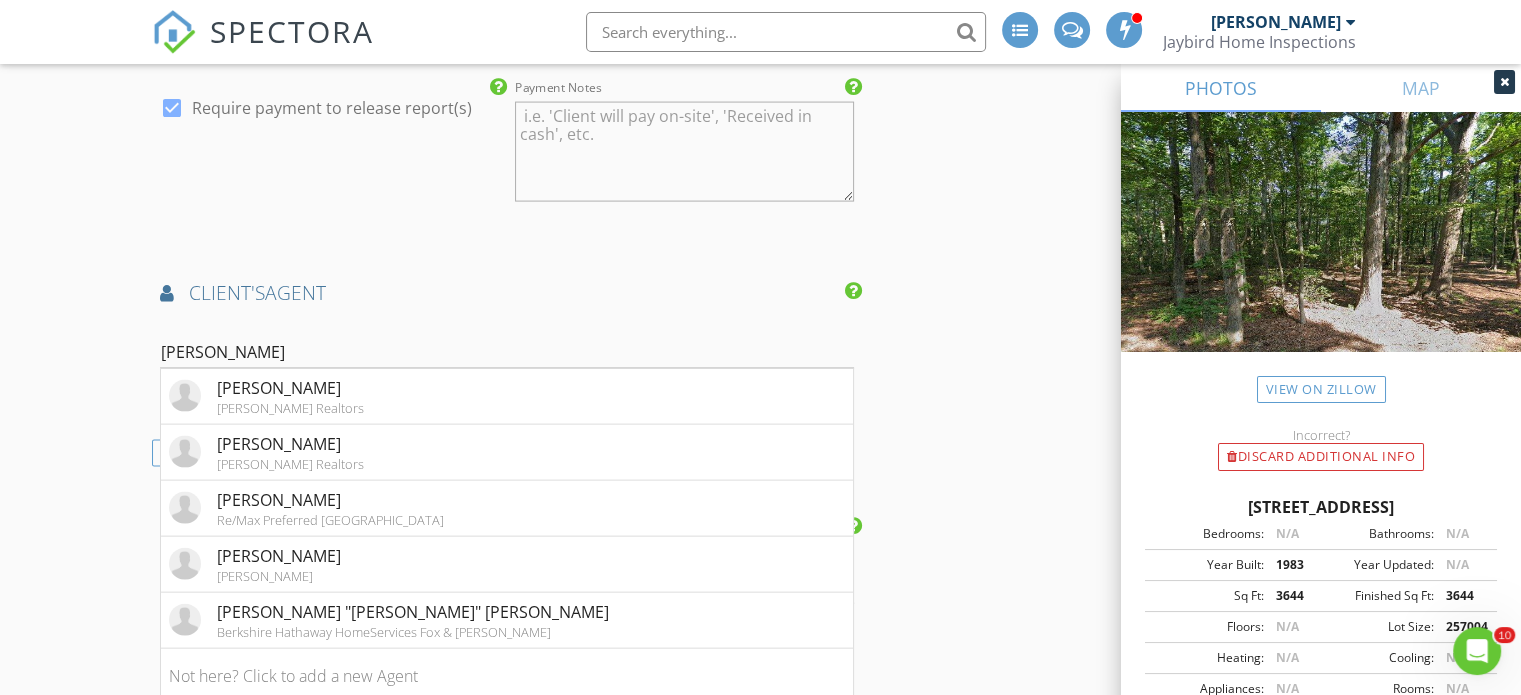 click on "[PERSON_NAME]" at bounding box center [330, 500] 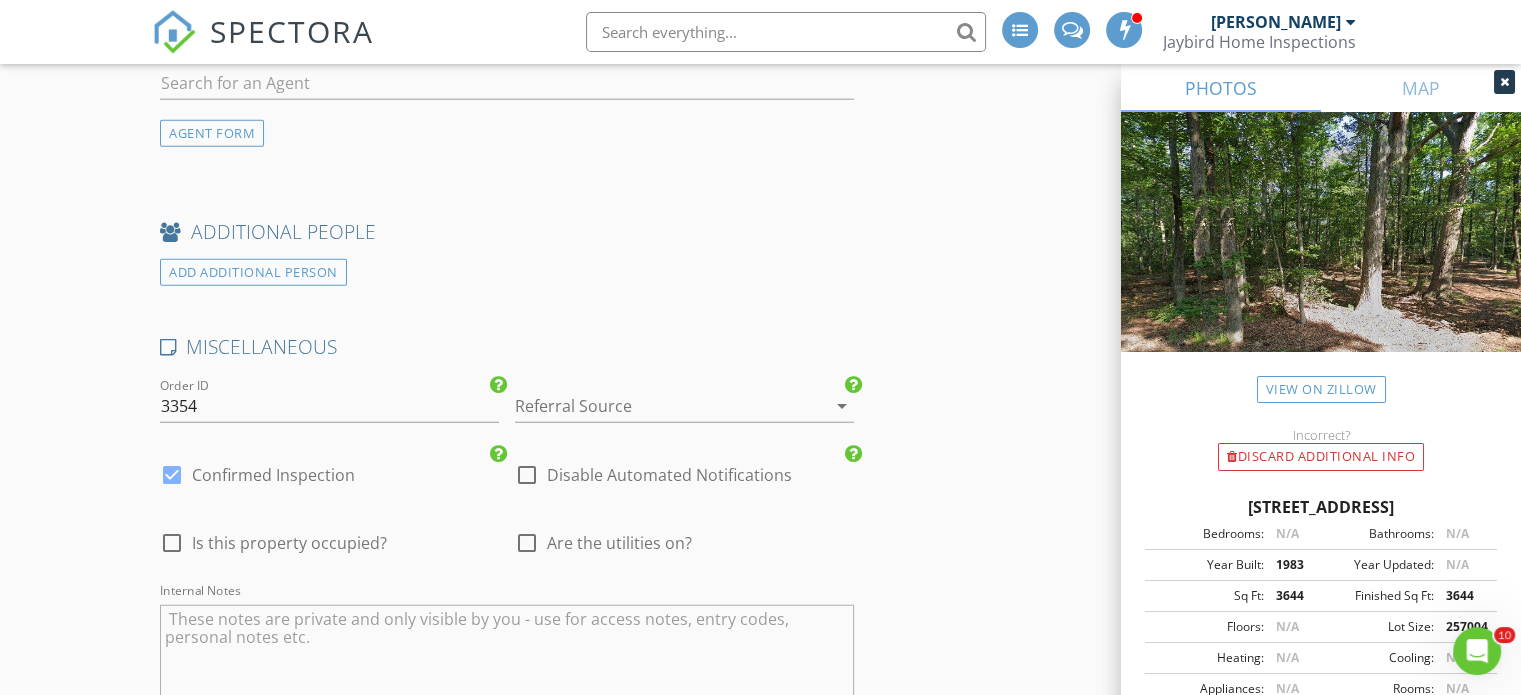 scroll, scrollTop: 5172, scrollLeft: 0, axis: vertical 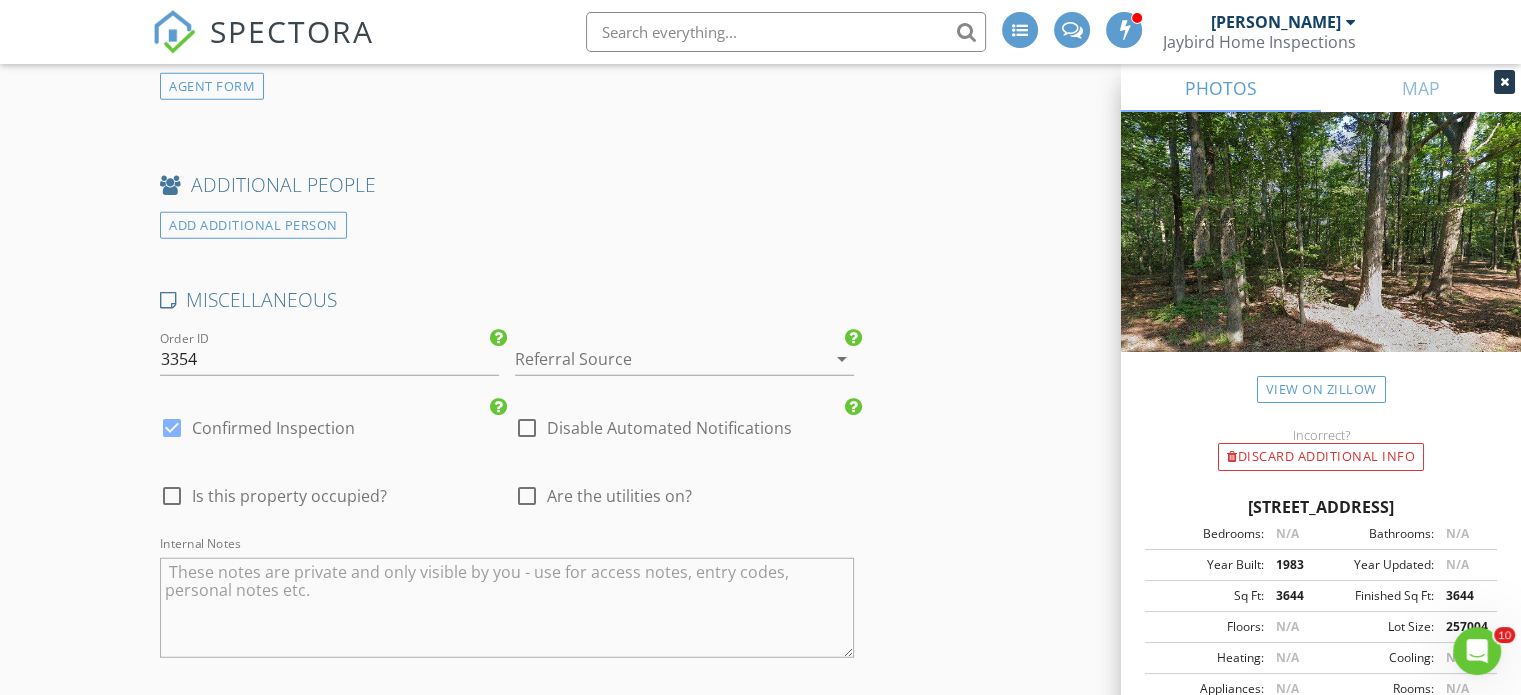 click at bounding box center [656, 359] 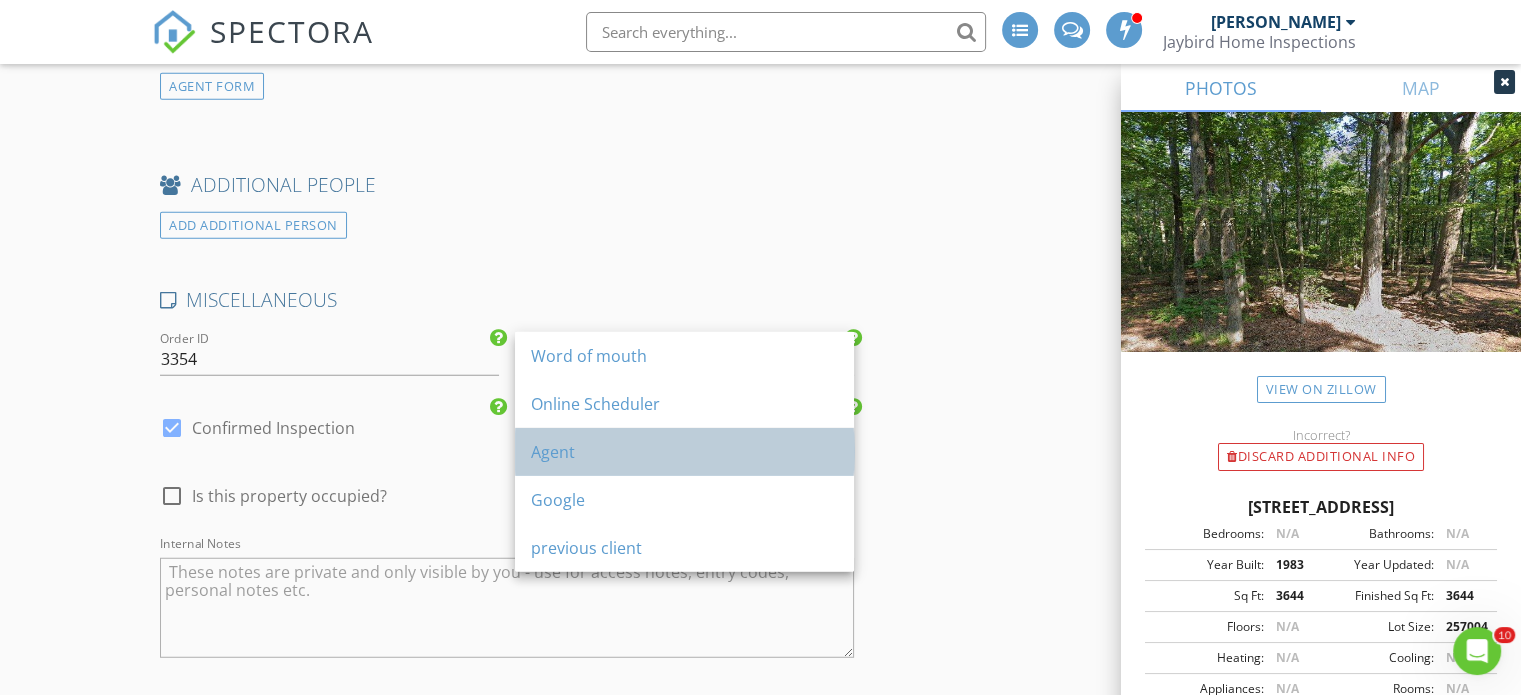 click on "Agent" at bounding box center (684, 452) 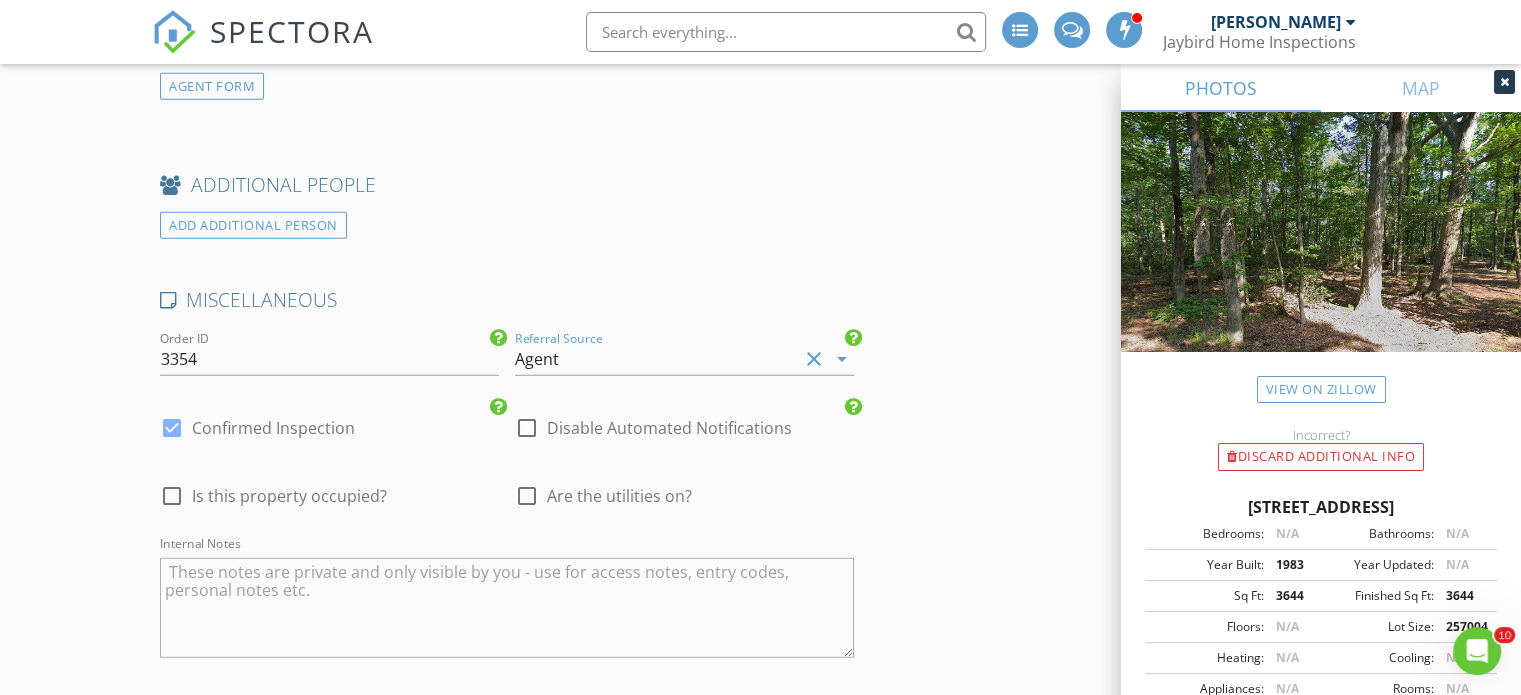 click on "Are the utilities on?" at bounding box center (619, 496) 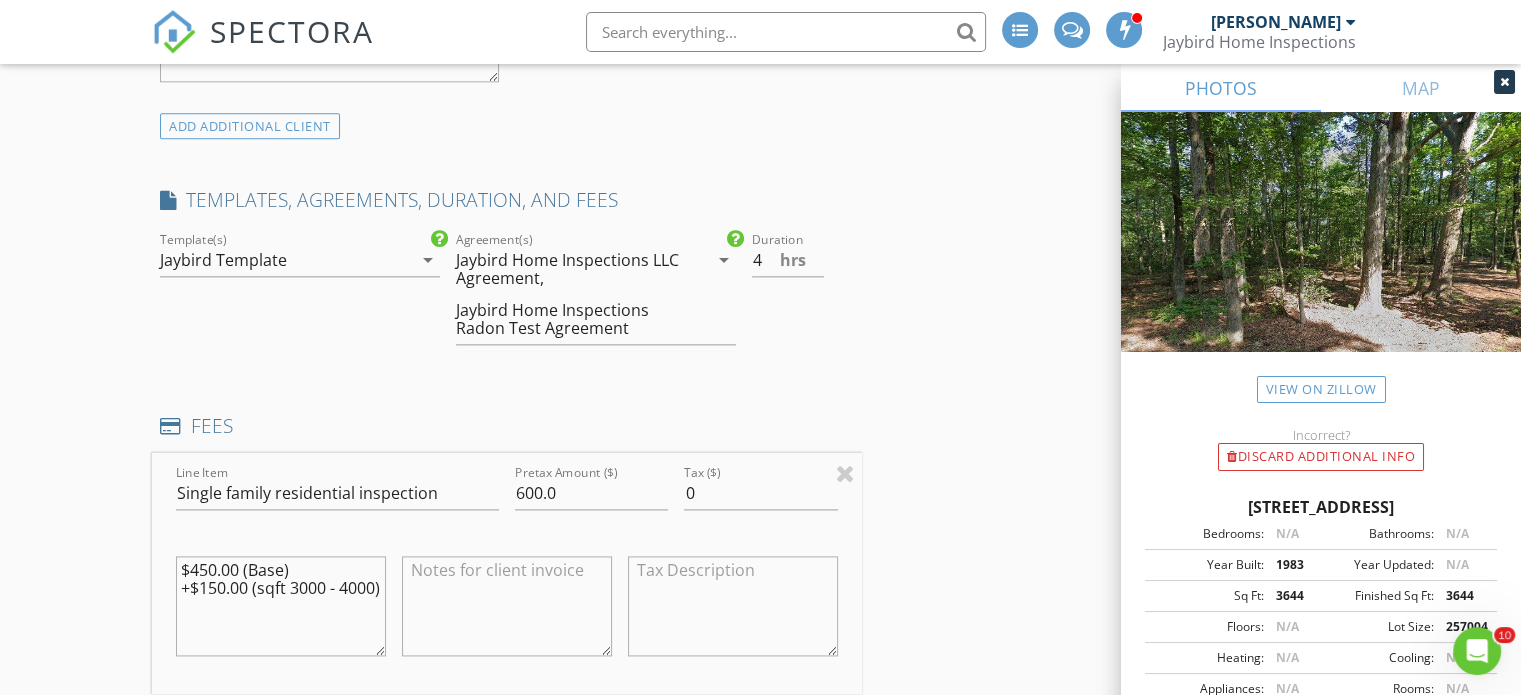 scroll, scrollTop: 2570, scrollLeft: 0, axis: vertical 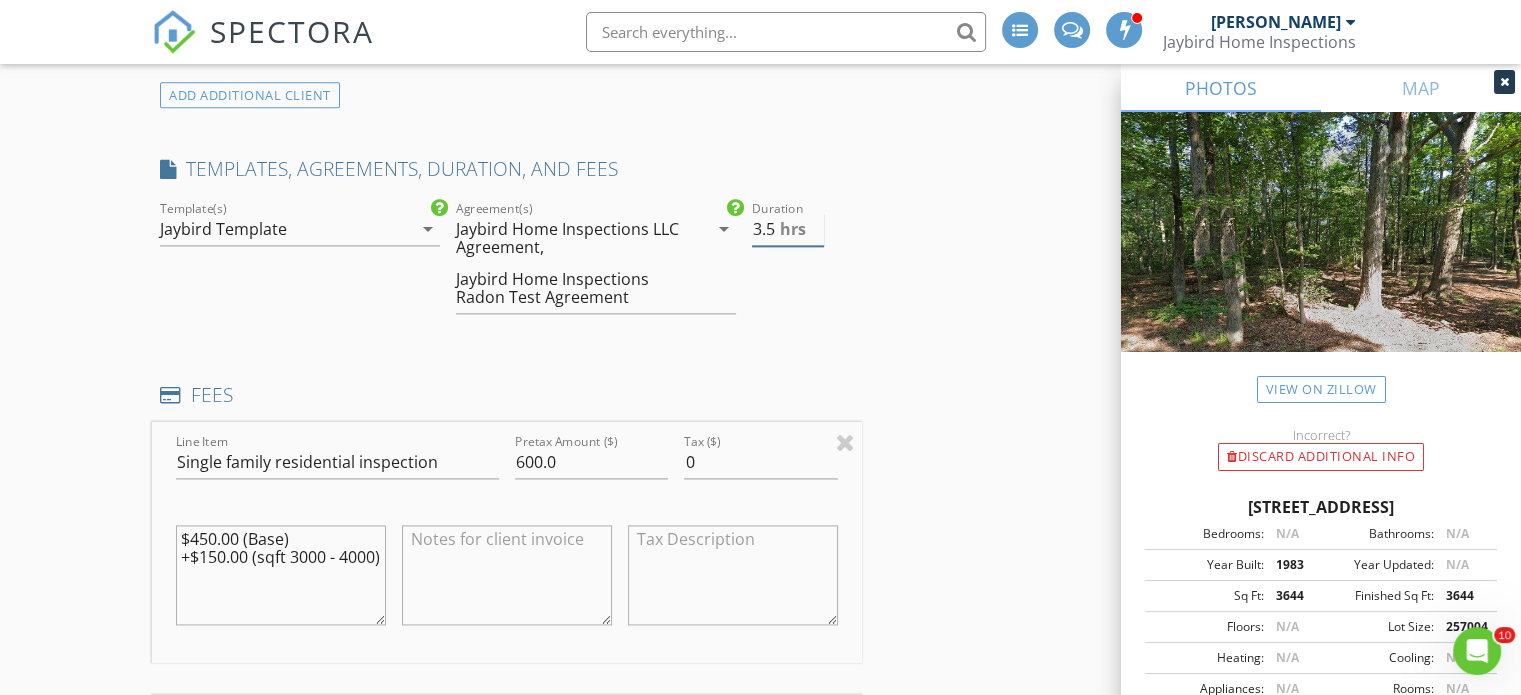 type on "3.5" 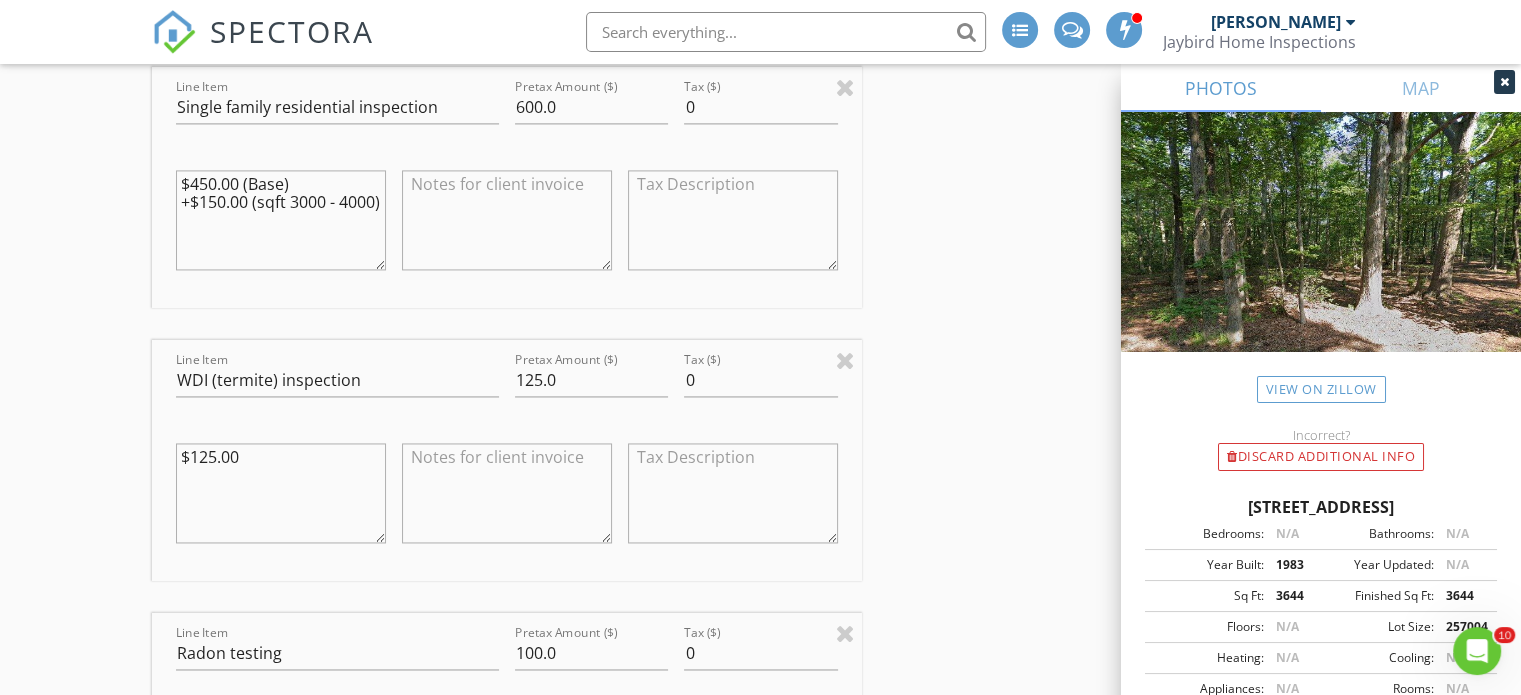 scroll, scrollTop: 2940, scrollLeft: 0, axis: vertical 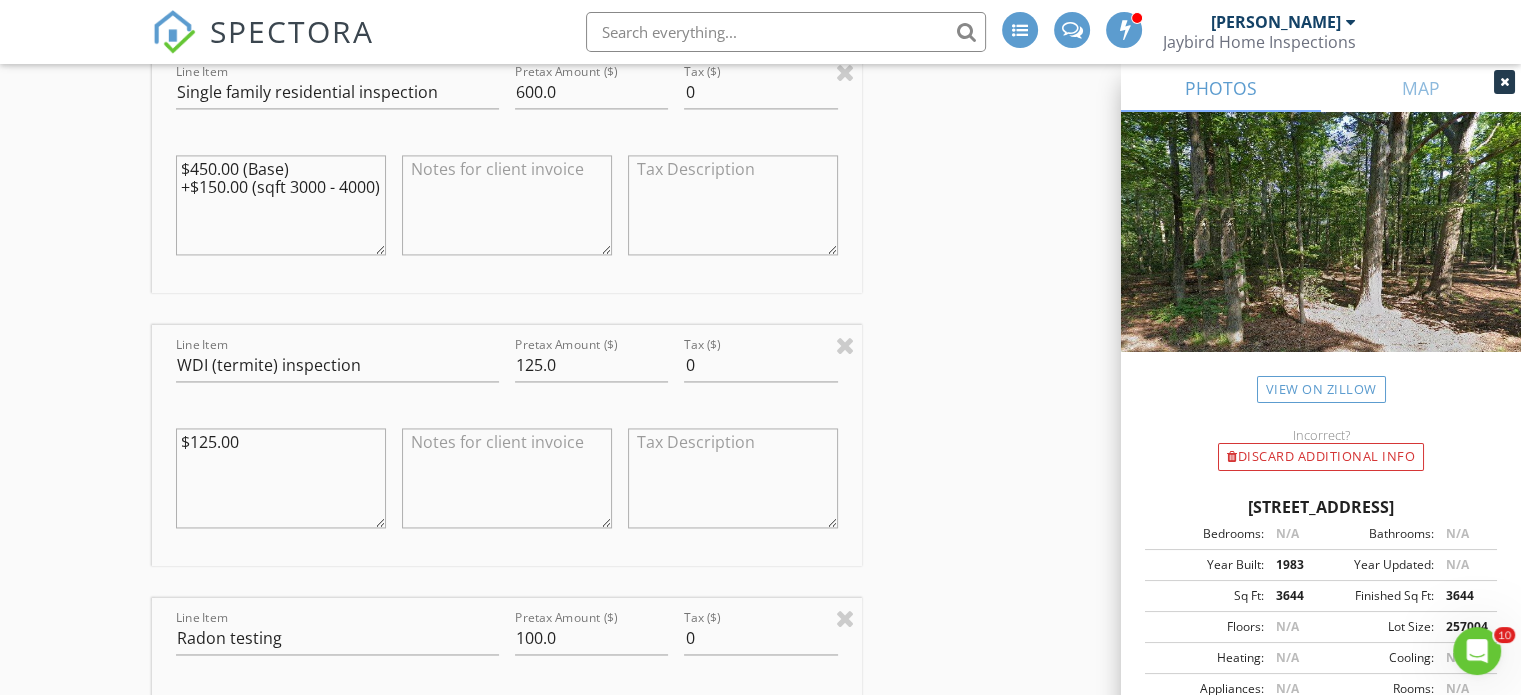 drag, startPoint x: 216, startPoint y: 165, endPoint x: 192, endPoint y: 167, distance: 24.083189 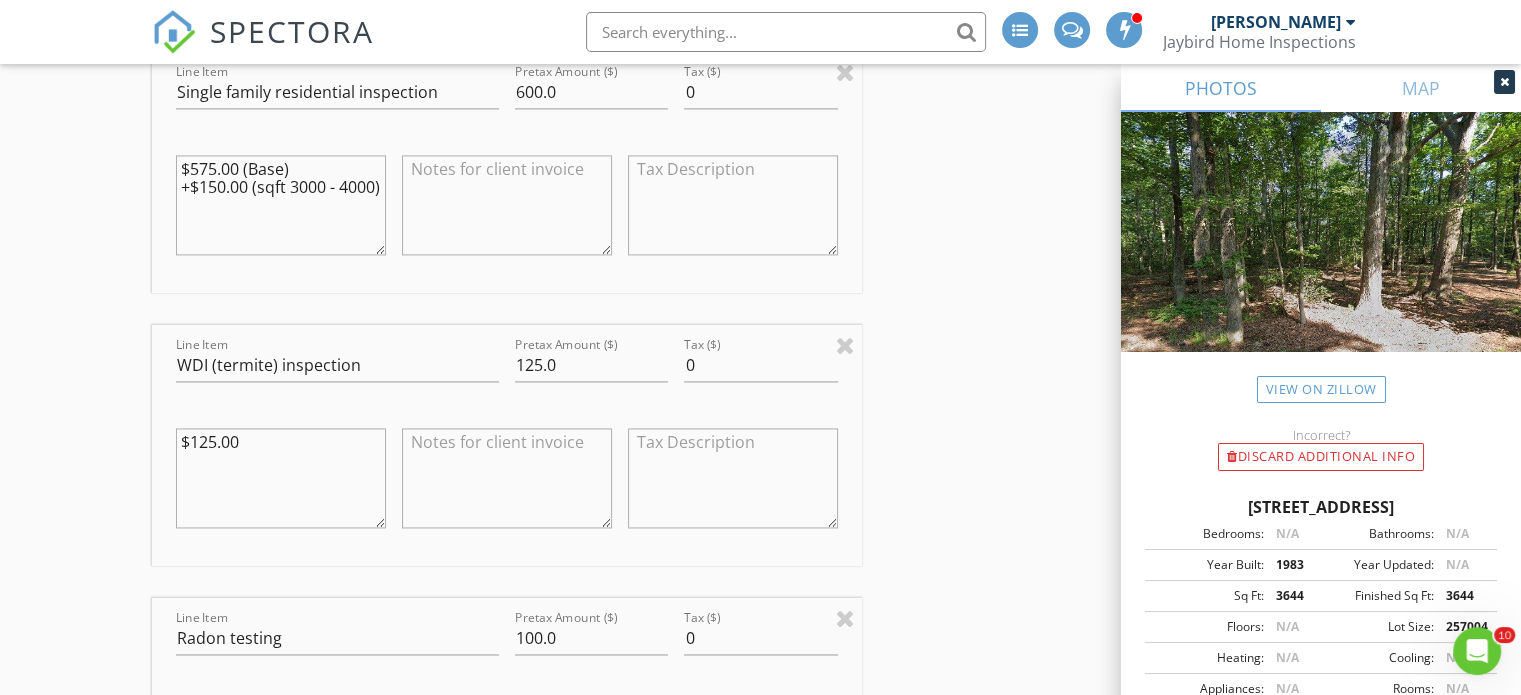 drag, startPoint x: 253, startPoint y: 208, endPoint x: 120, endPoint y: 178, distance: 136.34148 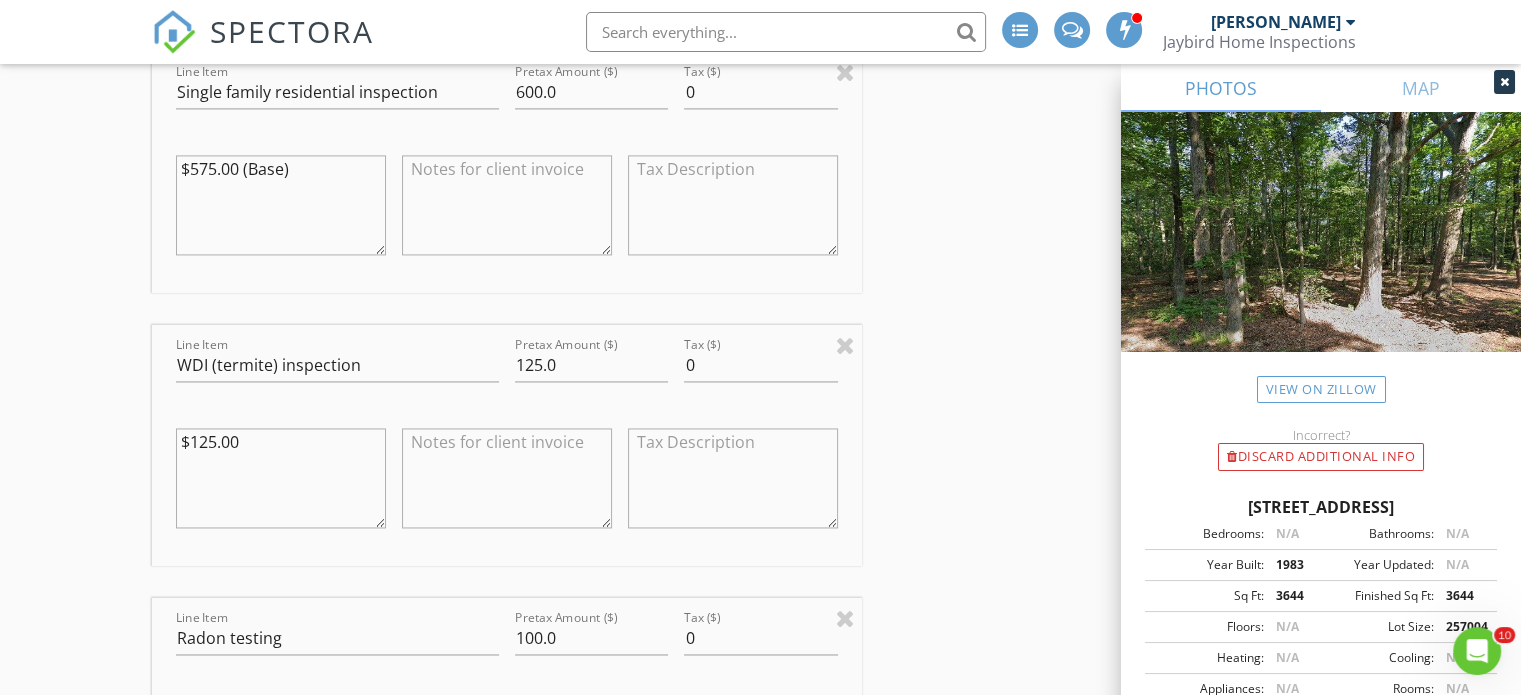 type on "$575.00 (Base)" 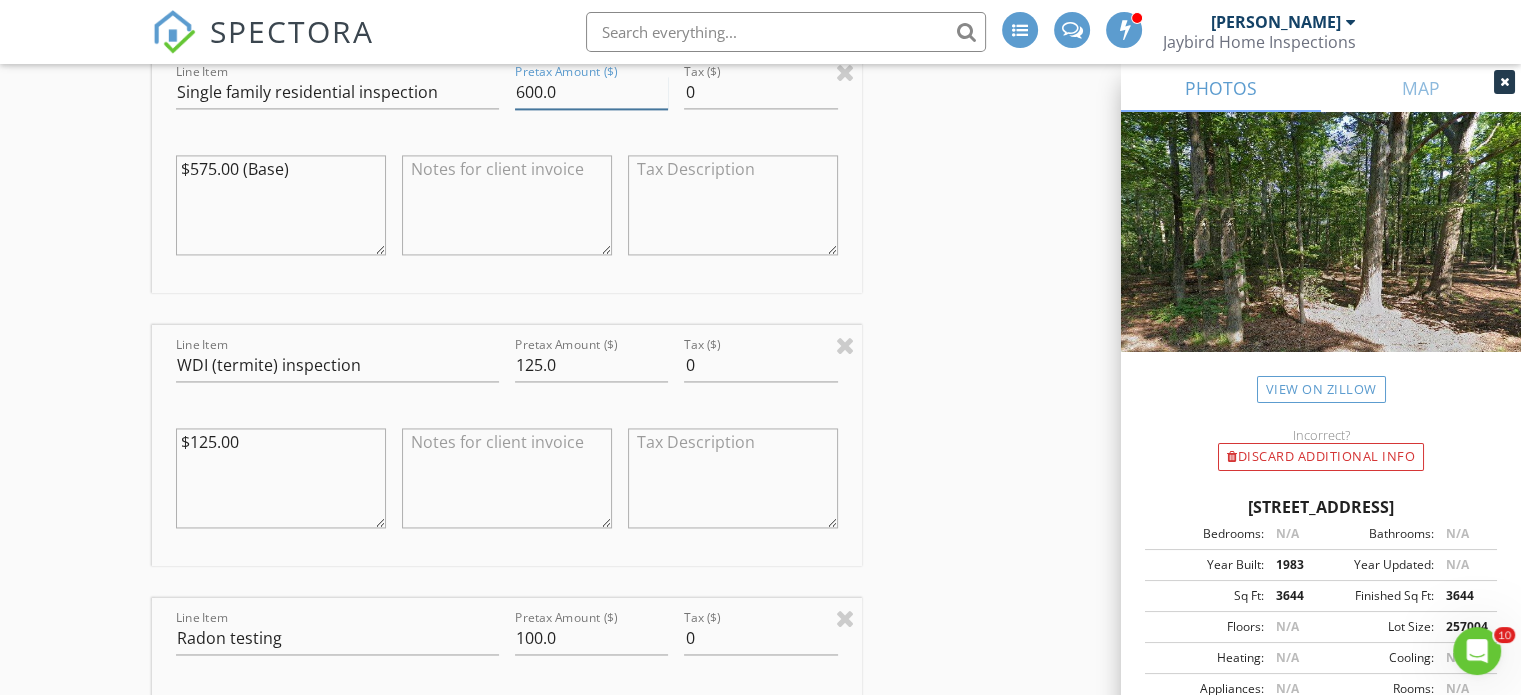 drag, startPoint x: 538, startPoint y: 93, endPoint x: 493, endPoint y: 91, distance: 45.044422 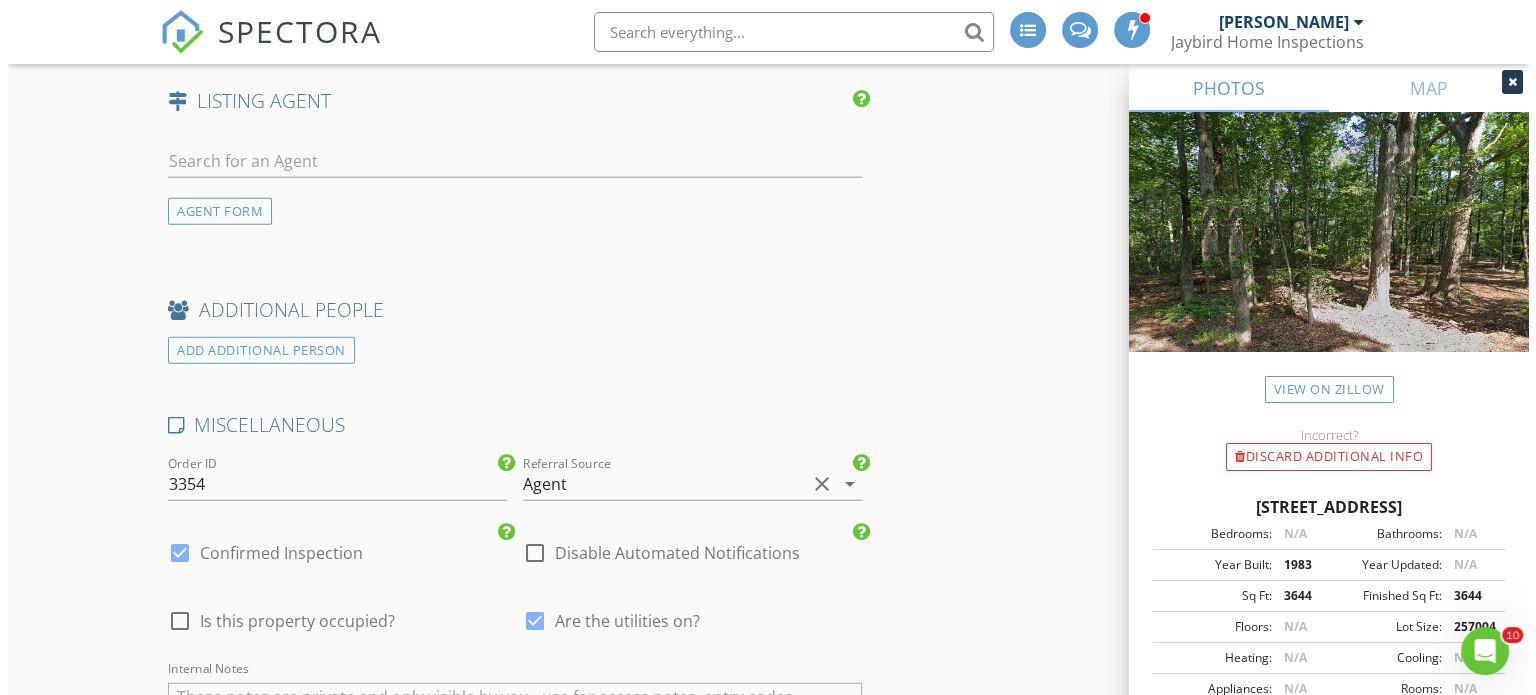 scroll, scrollTop: 5629, scrollLeft: 0, axis: vertical 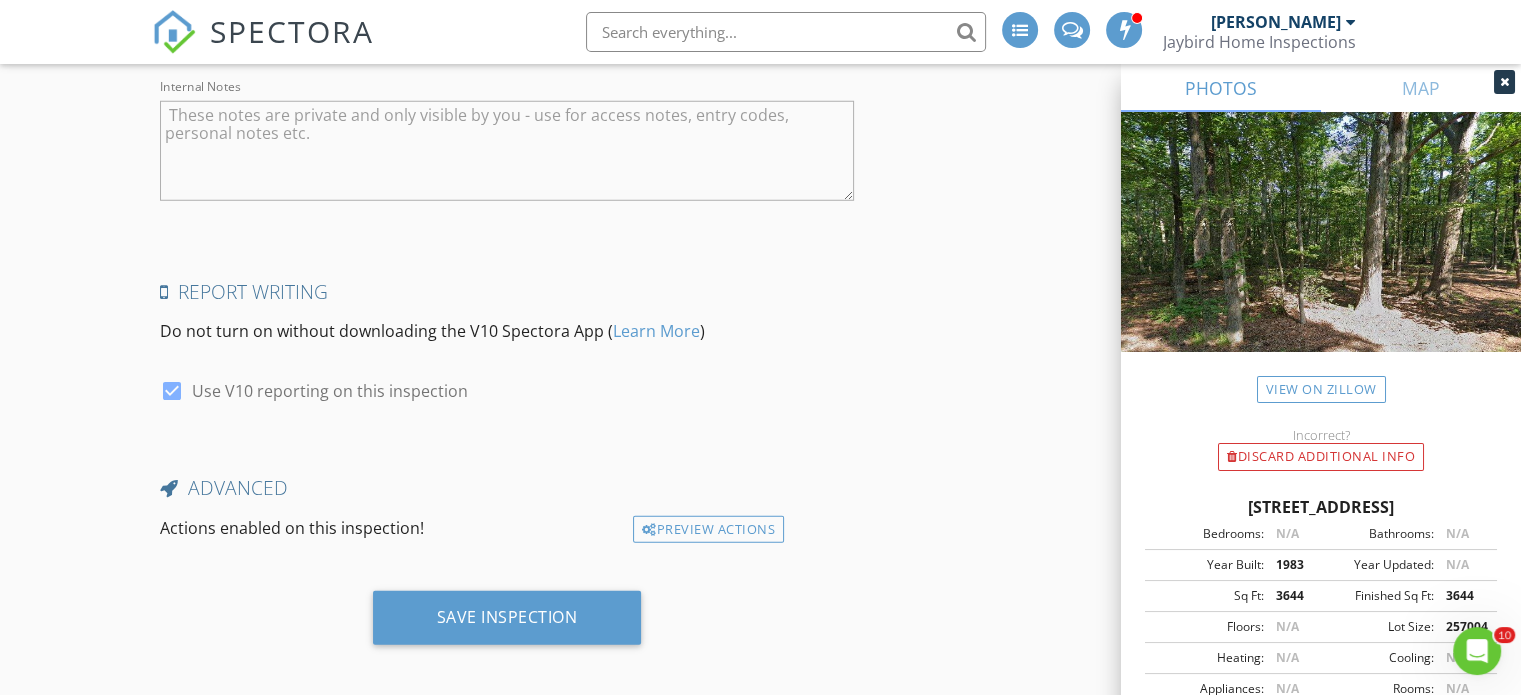 drag, startPoint x: 1535, startPoint y: 348, endPoint x: 28, endPoint y: 18, distance: 1542.7084 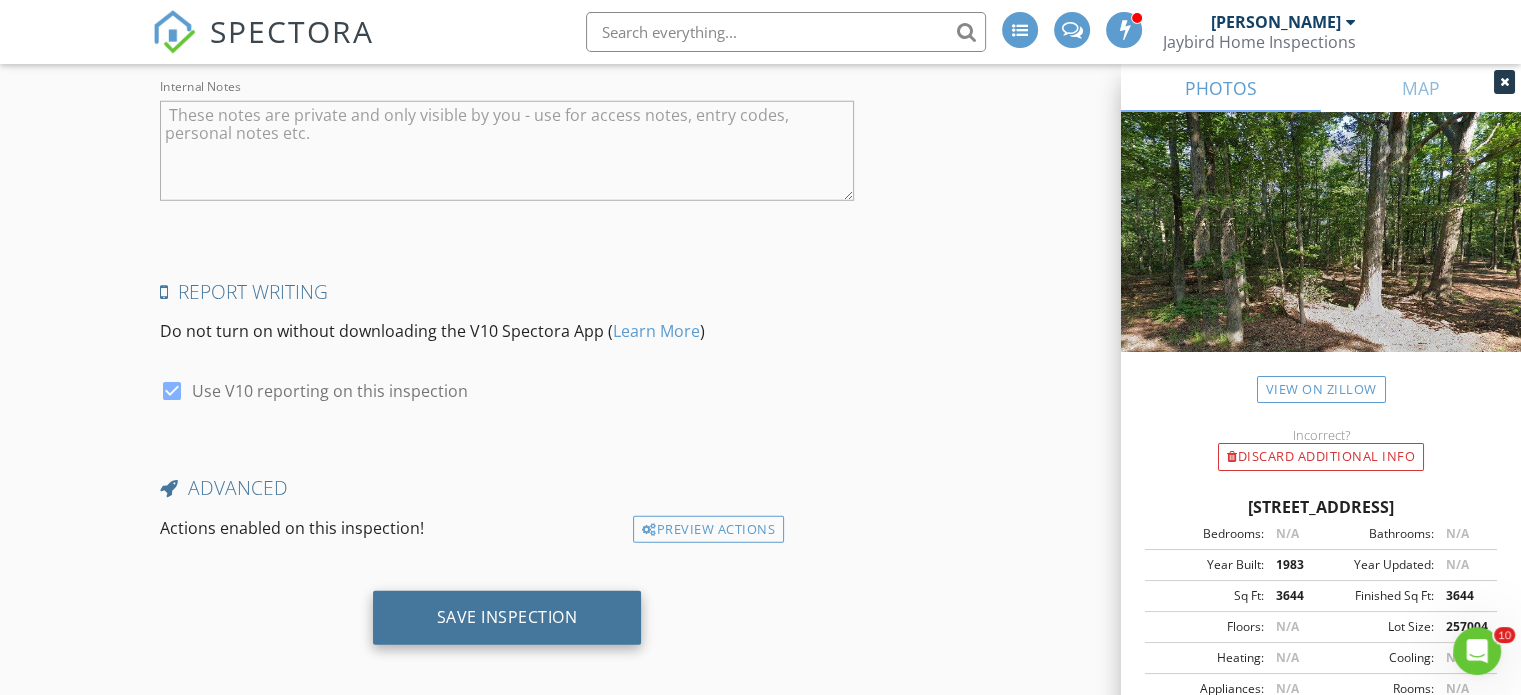 type on "575.0" 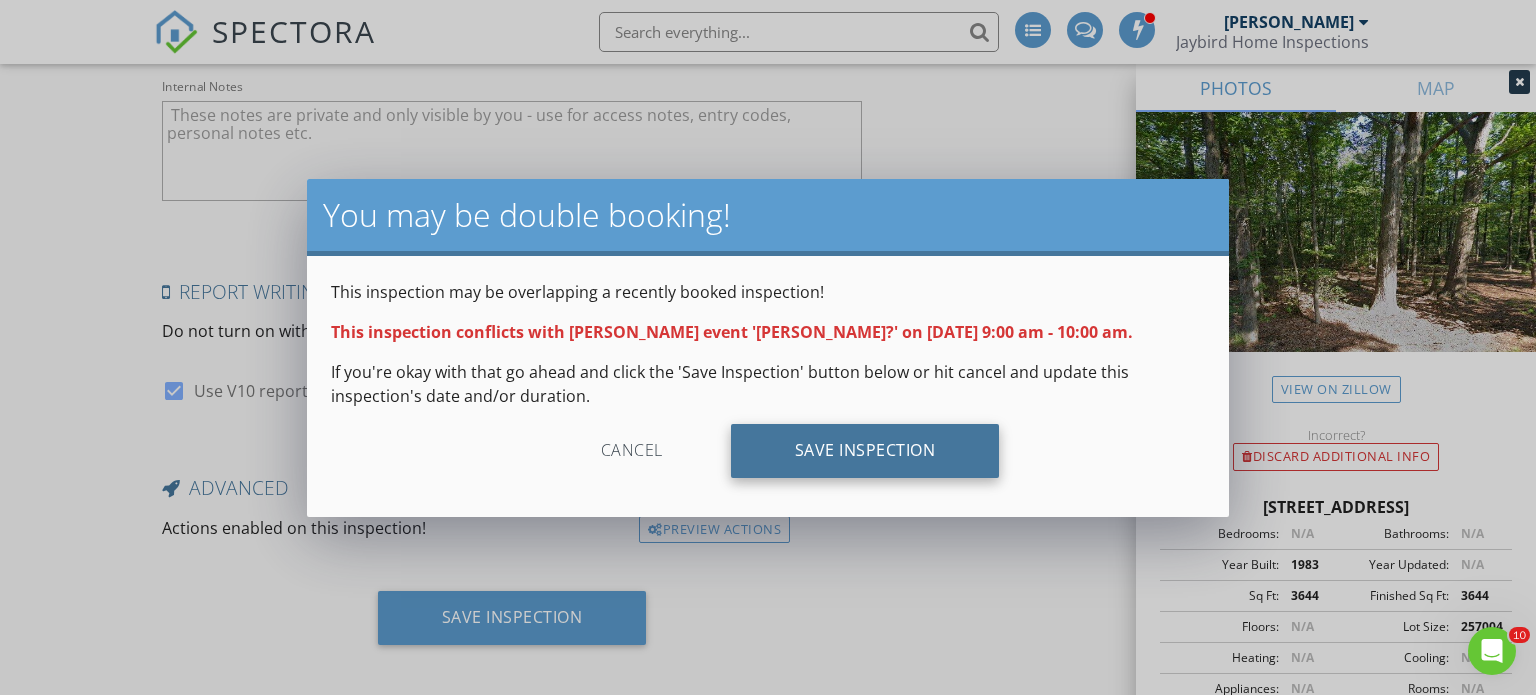 click on "Save Inspection" at bounding box center [865, 451] 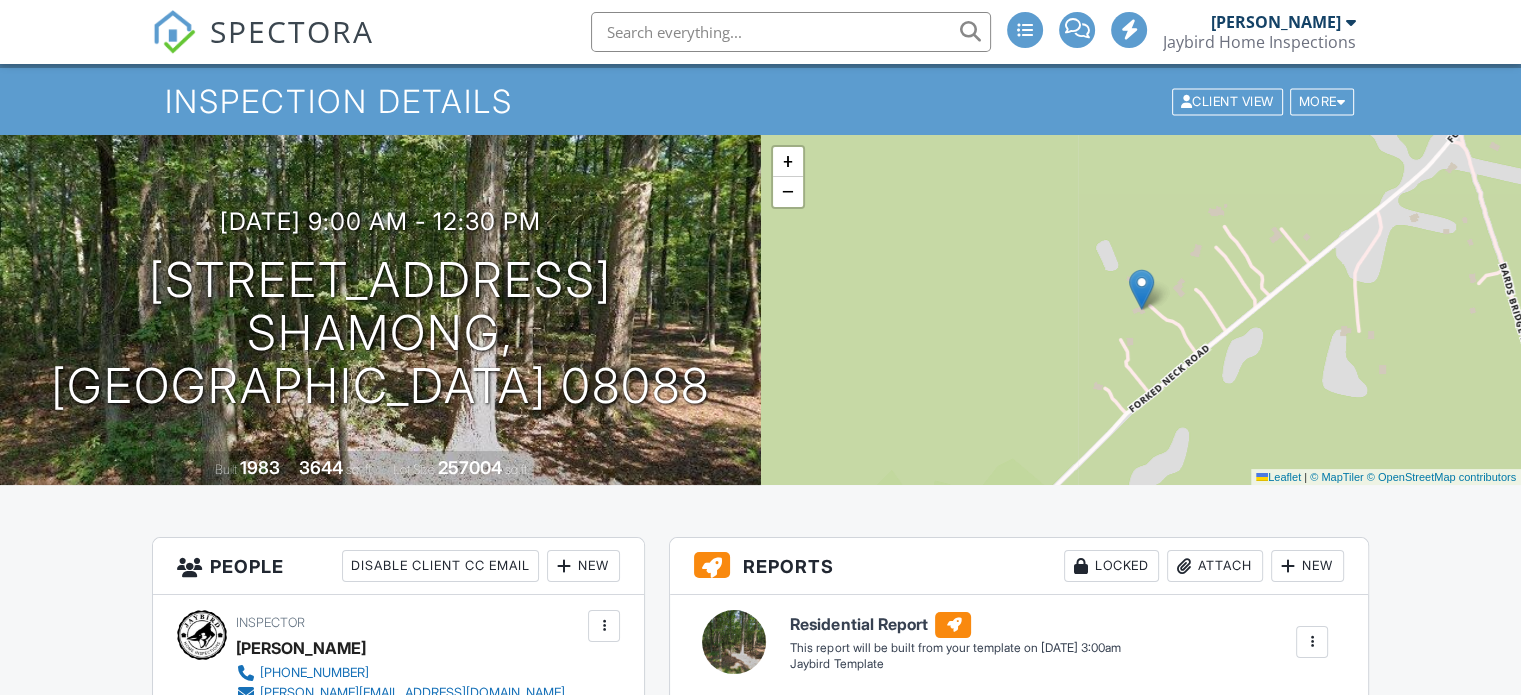 scroll, scrollTop: 49, scrollLeft: 0, axis: vertical 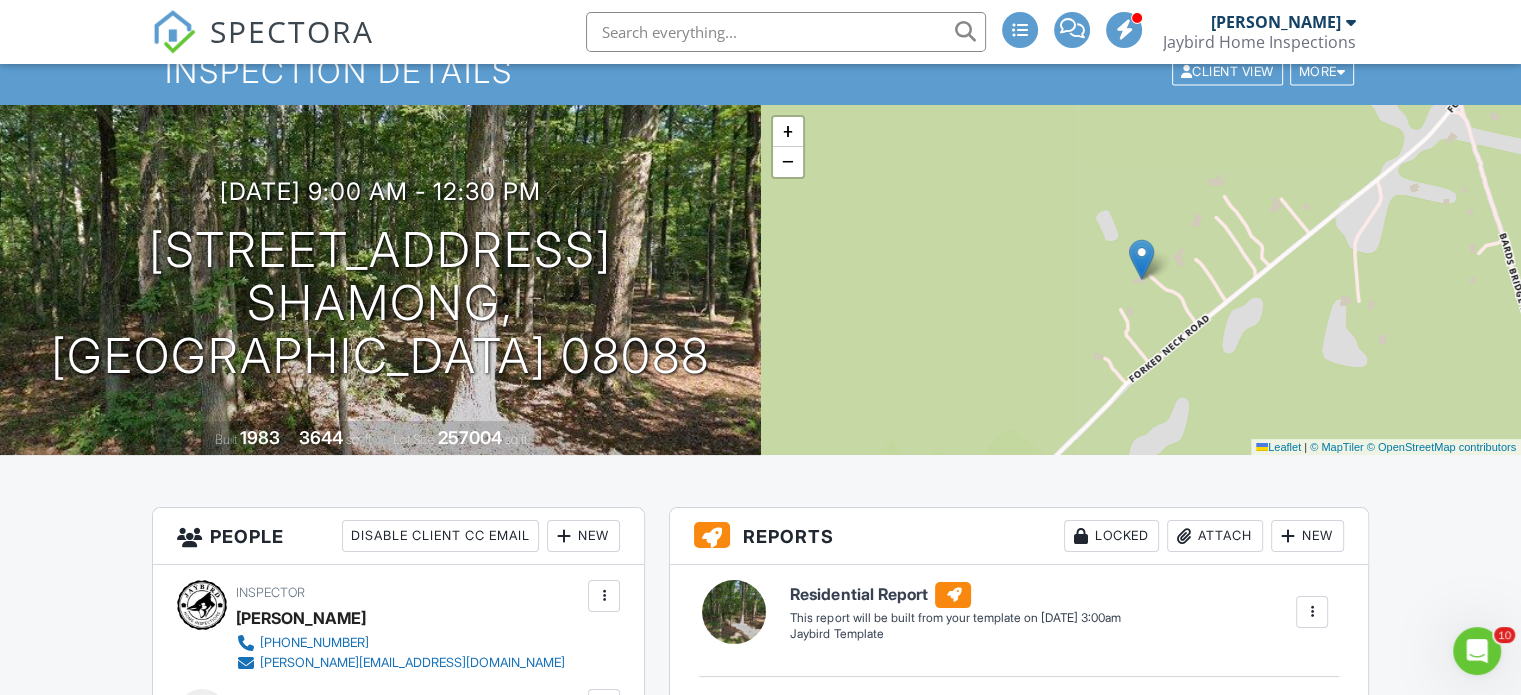 drag, startPoint x: 1535, startPoint y: 135, endPoint x: 1366, endPoint y: 54, distance: 187.40865 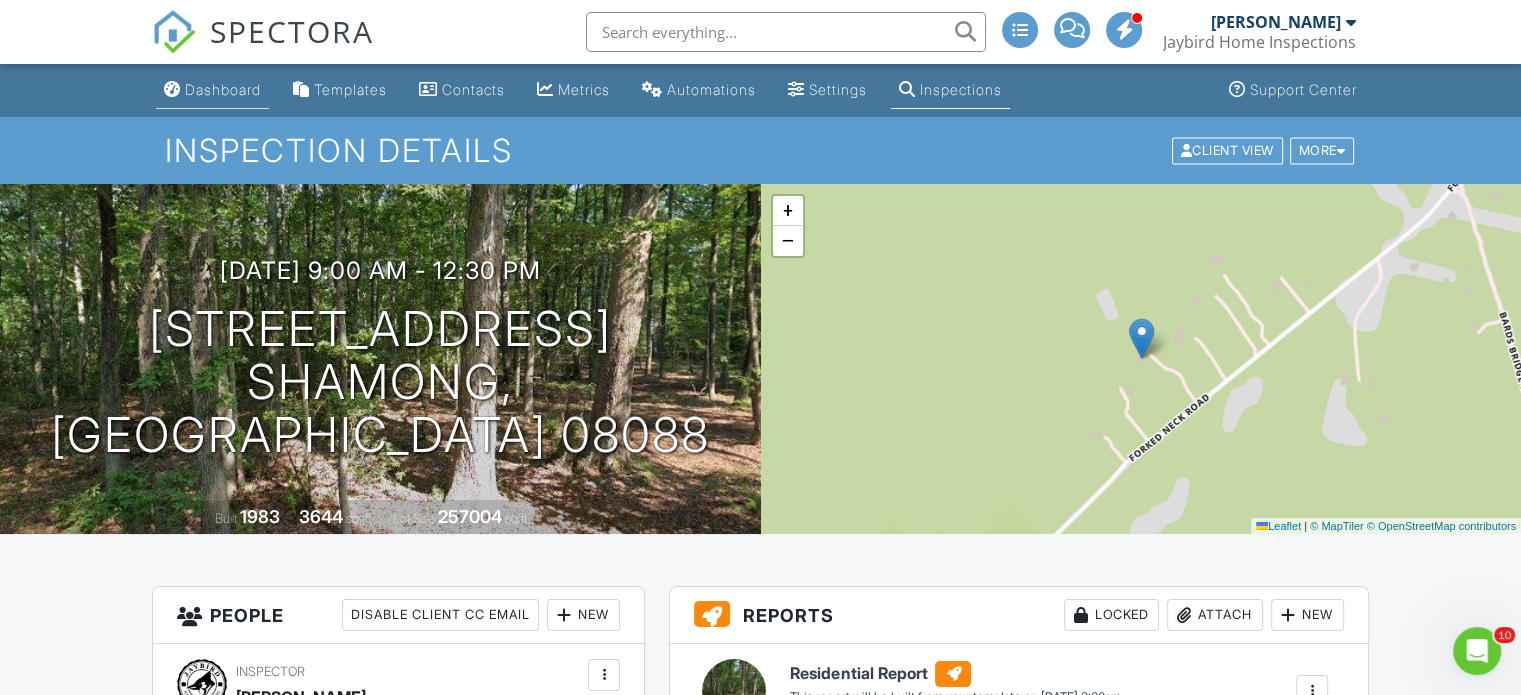 click on "Dashboard" at bounding box center [223, 89] 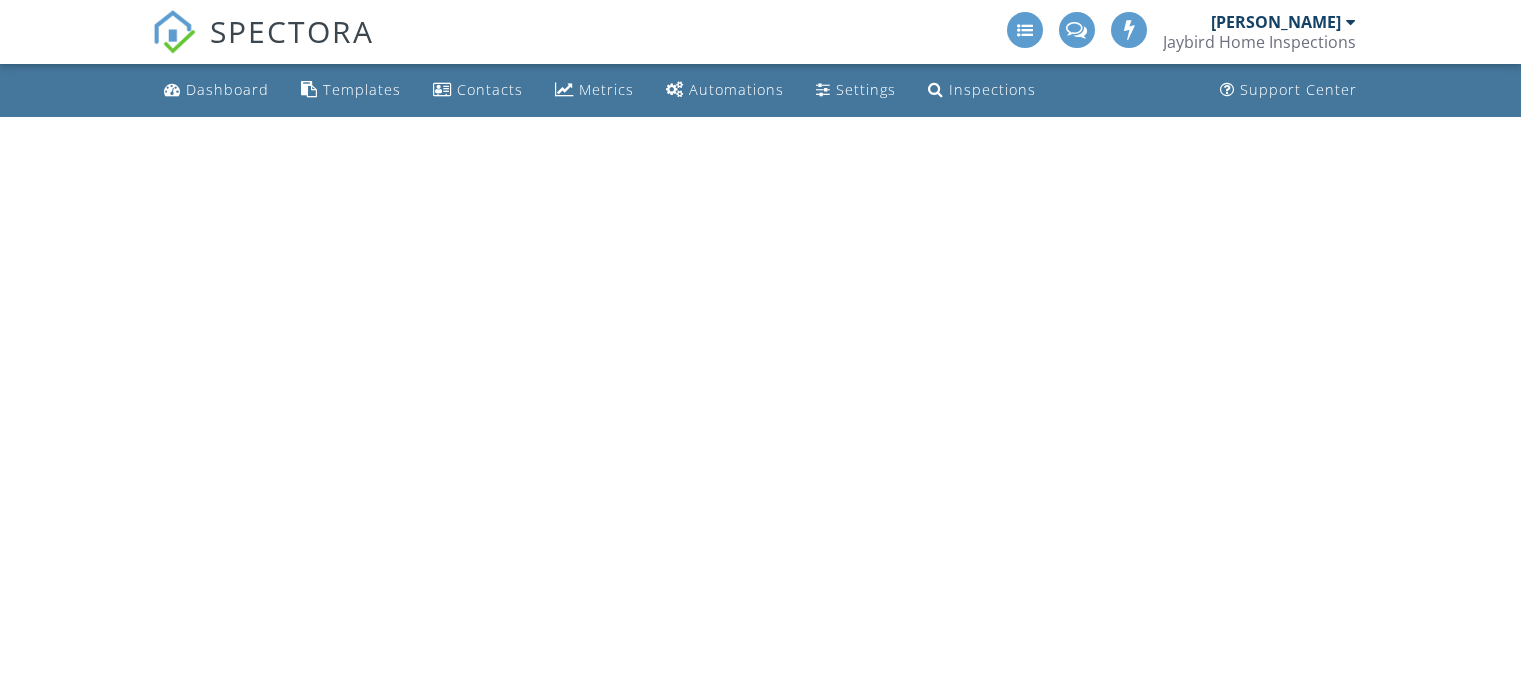 scroll, scrollTop: 0, scrollLeft: 0, axis: both 